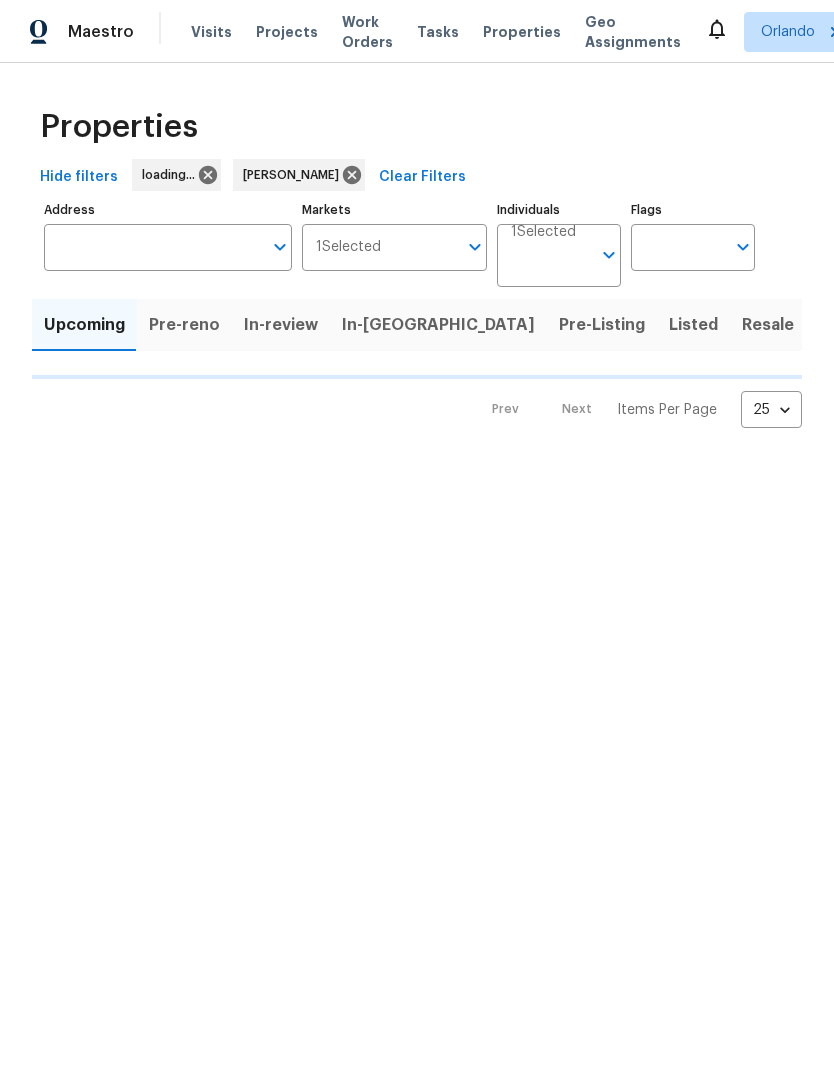 scroll, scrollTop: 0, scrollLeft: 0, axis: both 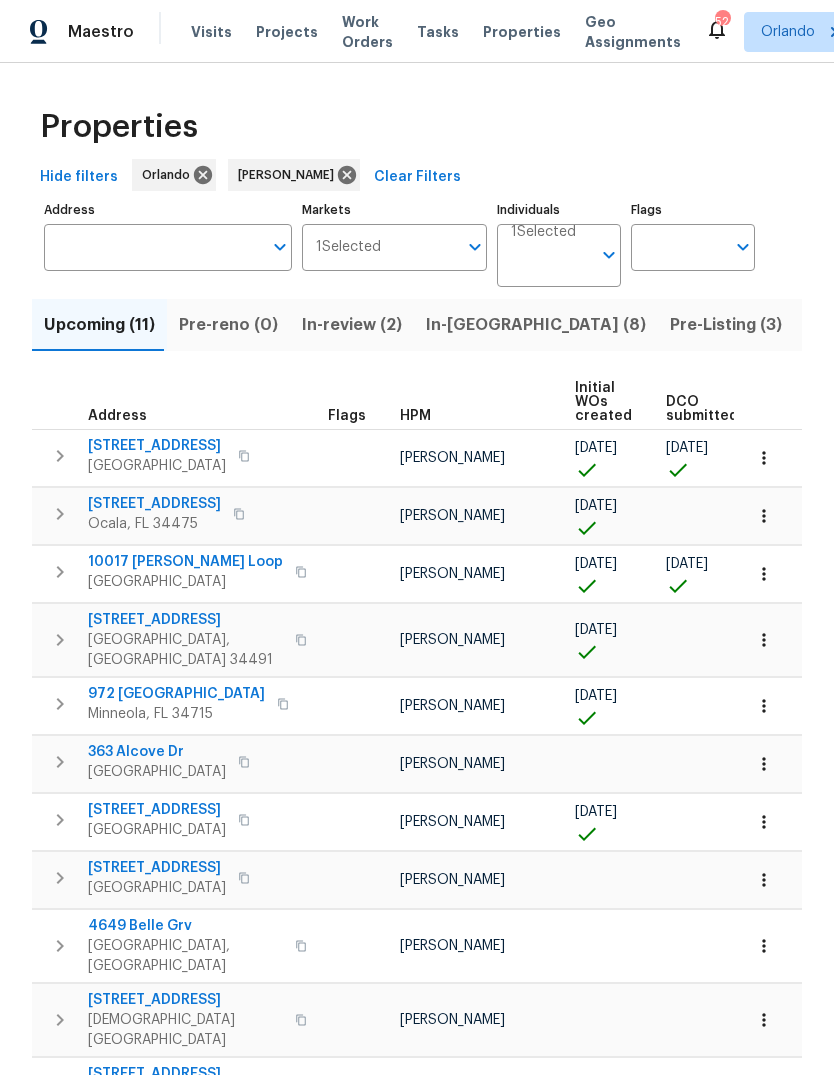 click on "Properties Hide filters Orlando Caleb Hurst Clear Filters Address Address Markets 1  Selected Markets Individuals 1  Selected Individuals Flags Flags Upcoming (11) Pre-reno (0) In-review (2) In-reno (8) Pre-Listing (3) Listed (35) Resale (20) Done (389) Unknown (0) Address Flags HPM Initial WOs created DCO submitted DCO complete D0W complete Scheduled COE Scheduled LCO Ready Date 3048 Burbank Ln The Villages, FL 32162 Caleb Hurst 07/14/25 07/13/25 07/14/25 07/14/25 06/26/25 07/13/25 07/14/25 6300 NW 13th Ave Ocala, FL 34475 Caleb Hurst 07/18/25 07/21/25 07/22/25 10017 Weathers Loop Clermont, FL 34711 Caleb Hurst 07/17/25 07/16/25 07/18/25 07/17/25 07/22/25 07/23/25 9565 SE 174th Loop Summerfield, FL 34491 Caleb Hurst 07/18/25 07/24/25 07/25/25 972 Forest Hill Dr Minneola, FL 34715 Caleb Hurst 07/18/25 07/28/25 07/29/25 363 Alcove Dr Groveland, FL 34736 Caleb Hurst 07/30/25 07/31/25 9620 SE 168th Maplesong Ln The Villages, FL 32162 Caleb Hurst 06/23/25 08/01/25 08/04/25 7655 SW 80th Pl Ocala, FL 34476 08/01/25" at bounding box center [417, 629] 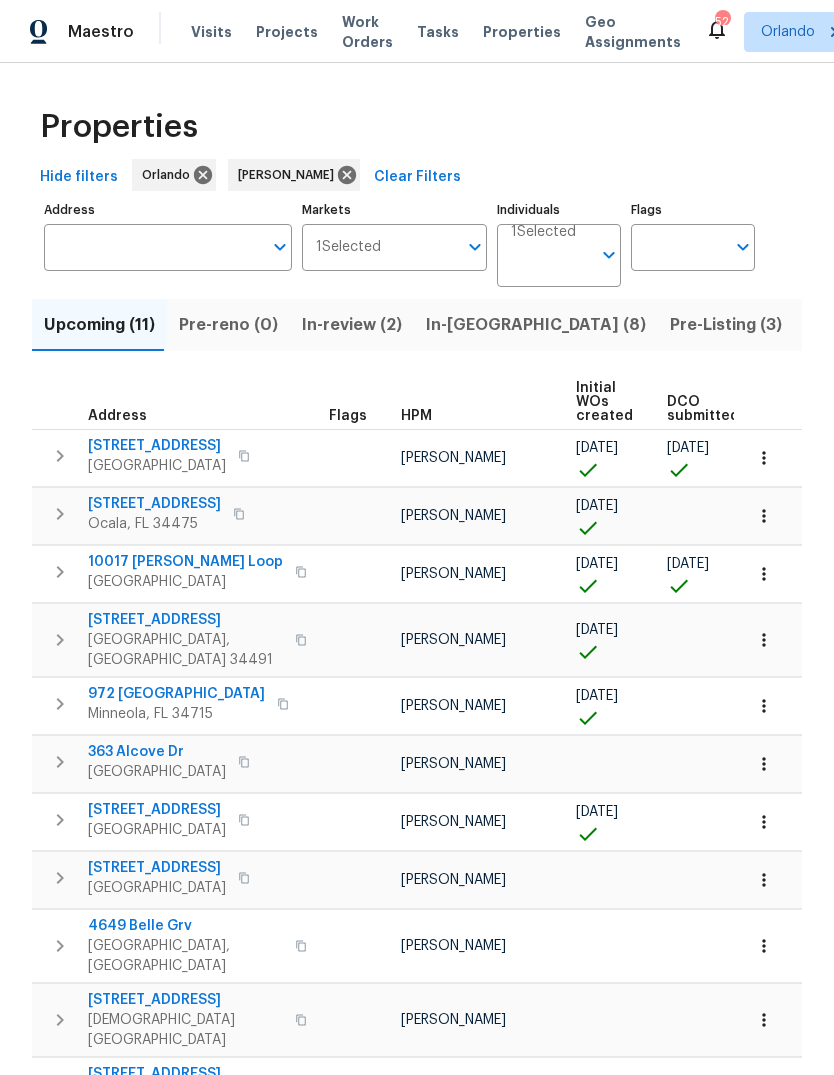 scroll, scrollTop: 0, scrollLeft: 0, axis: both 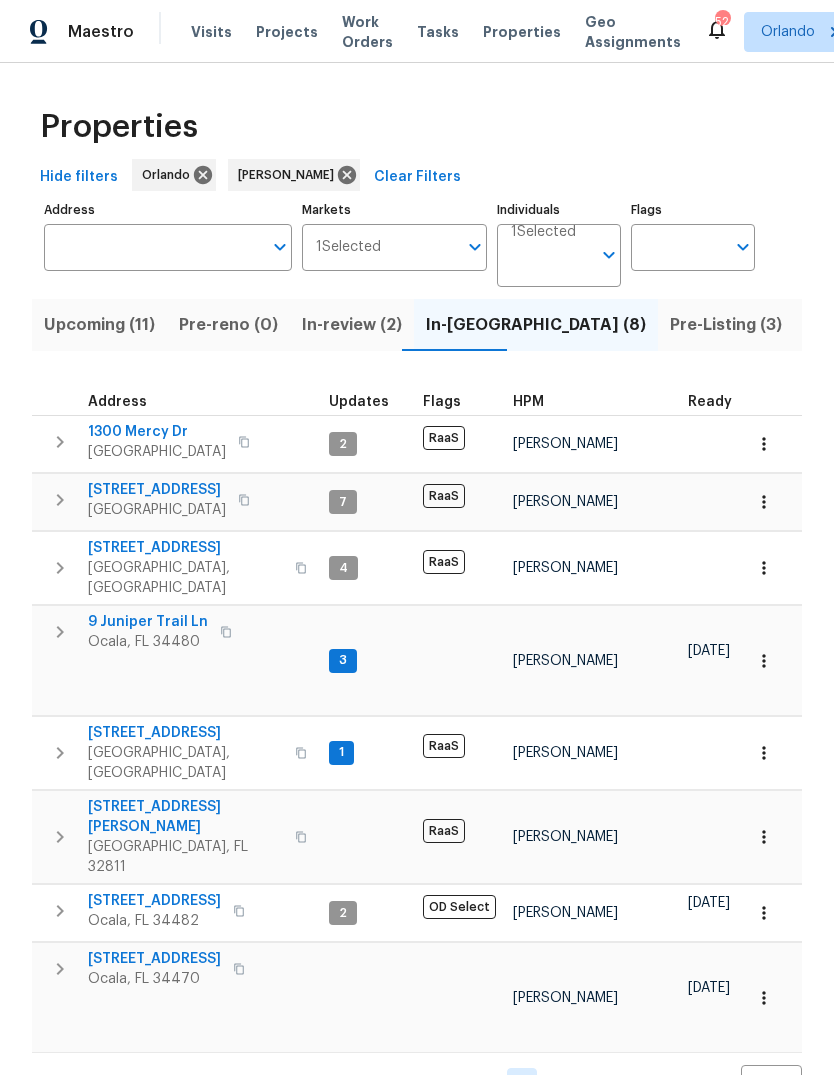 click on "[STREET_ADDRESS]" at bounding box center (154, 959) 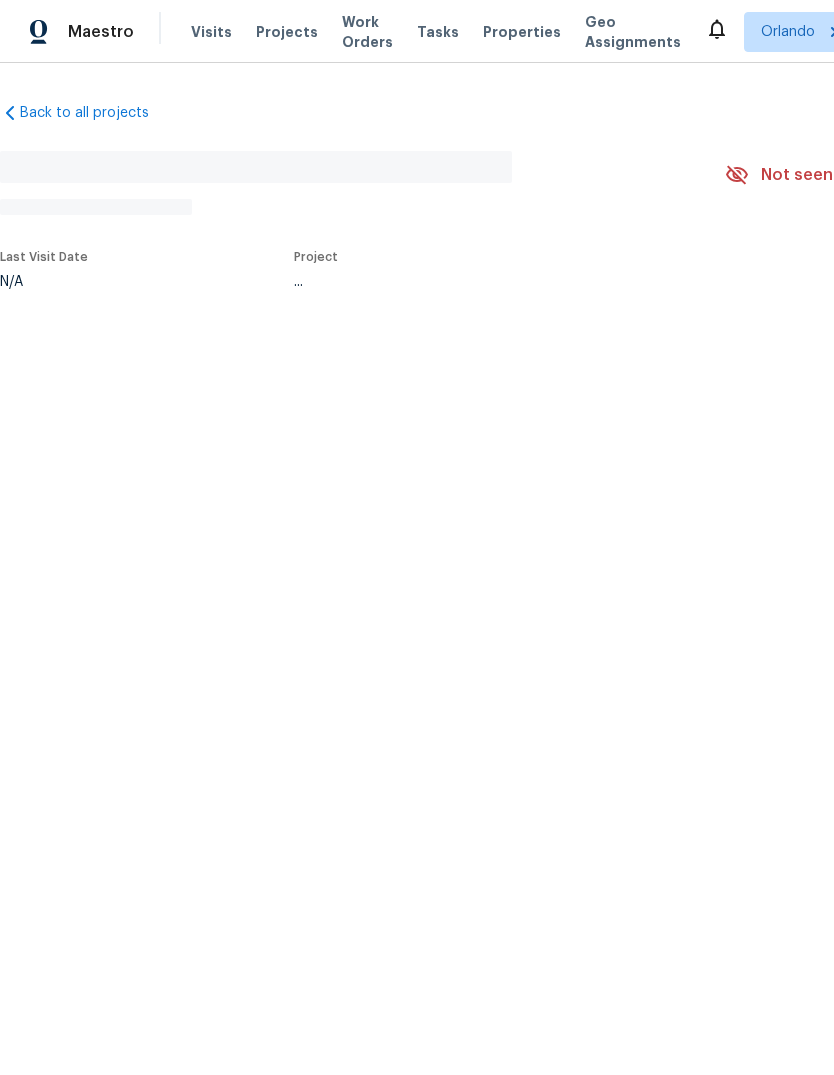 scroll, scrollTop: 0, scrollLeft: 0, axis: both 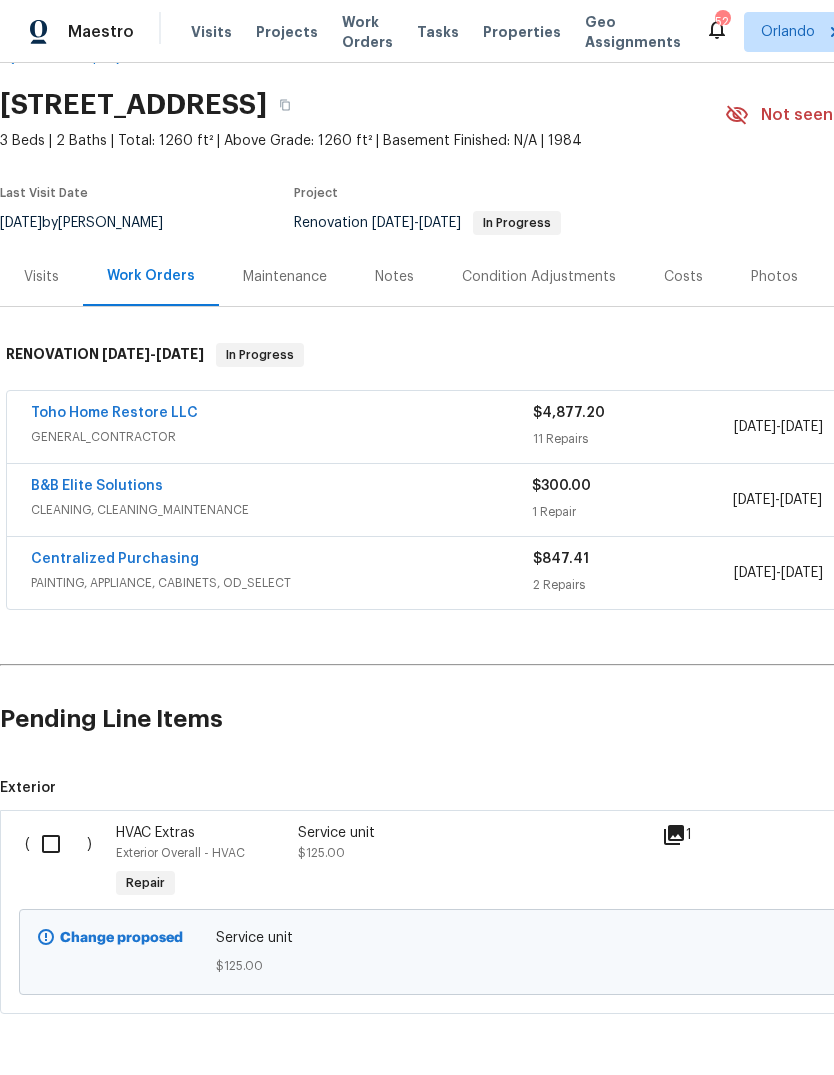 click at bounding box center [58, 844] 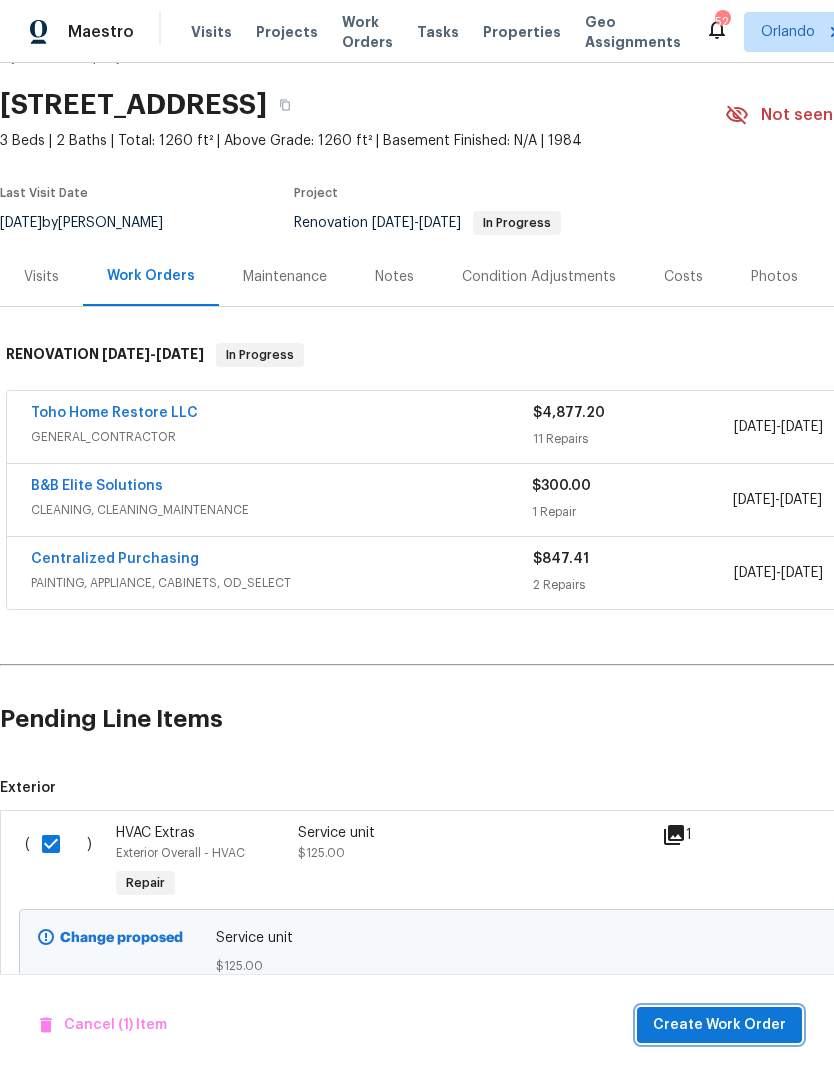 click on "Create Work Order" at bounding box center [719, 1025] 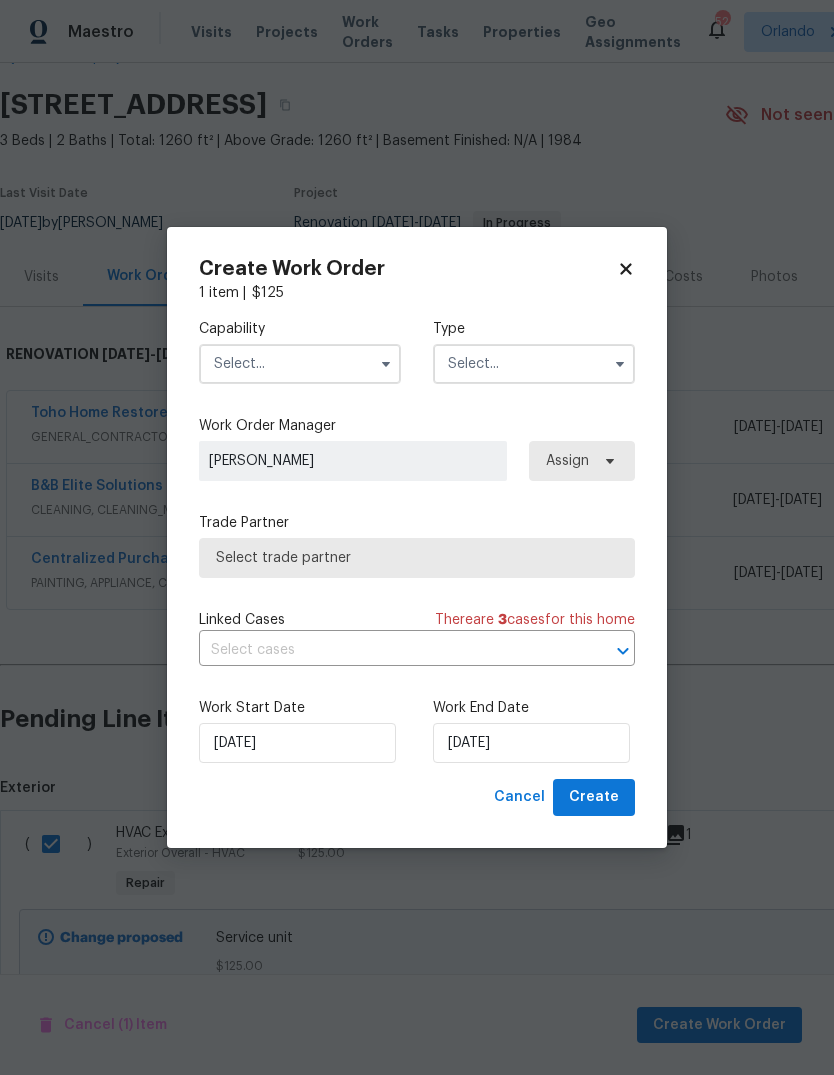 click at bounding box center [300, 364] 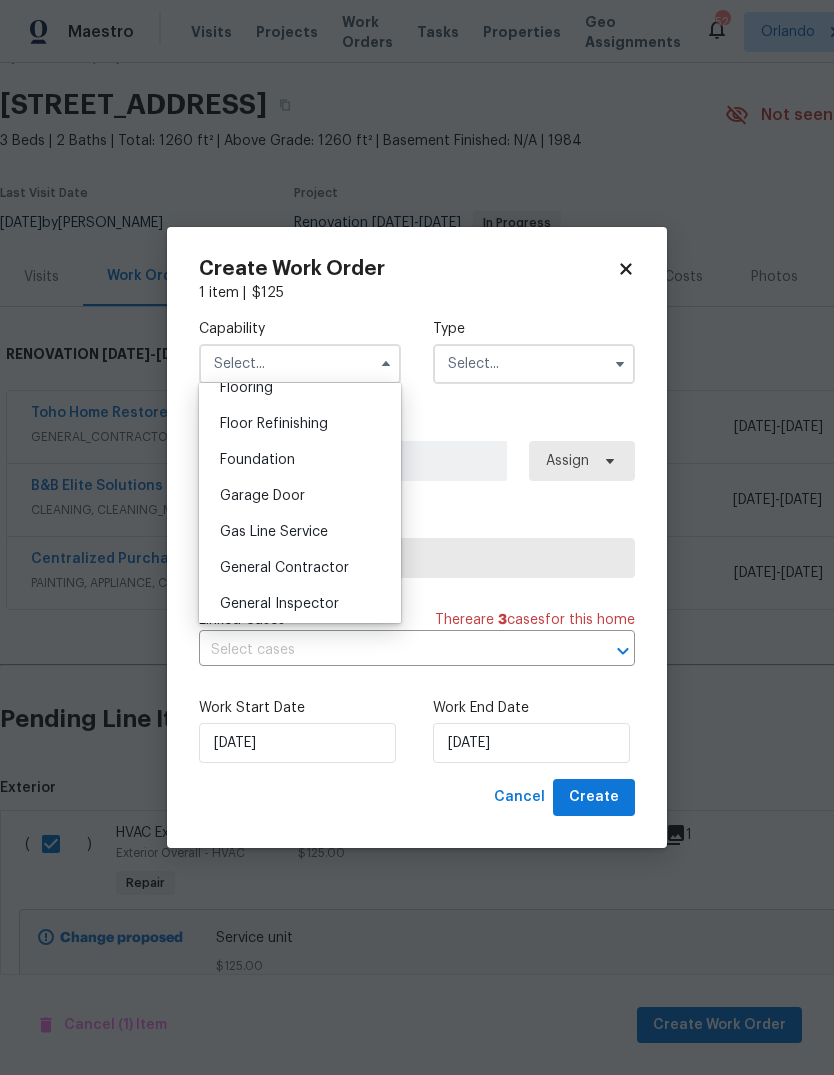 scroll, scrollTop: 797, scrollLeft: 0, axis: vertical 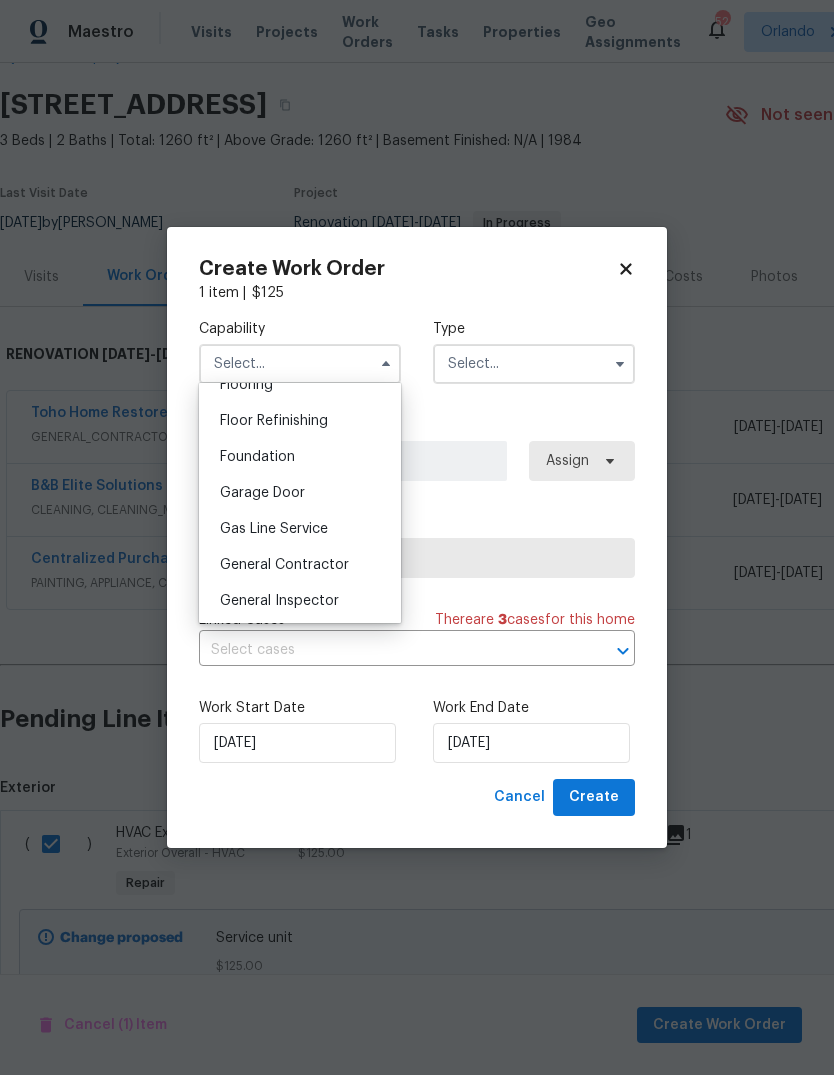 click on "General Contractor" at bounding box center [284, 565] 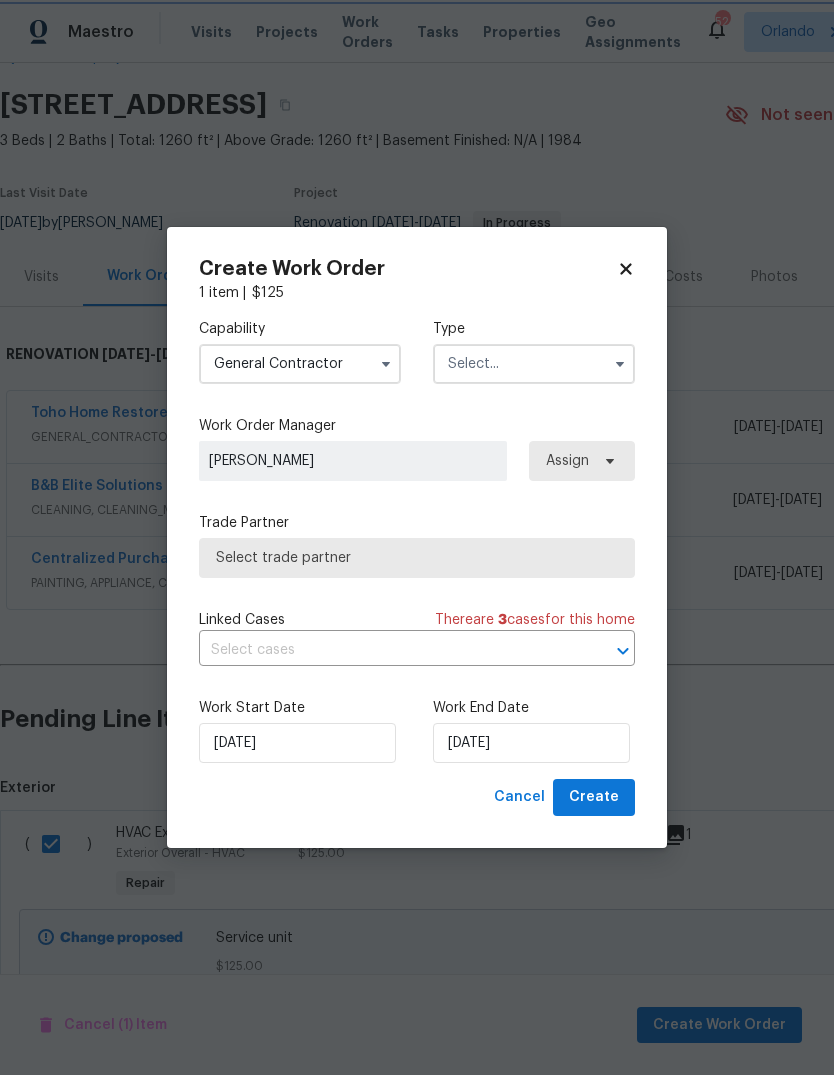 type on "General Contractor" 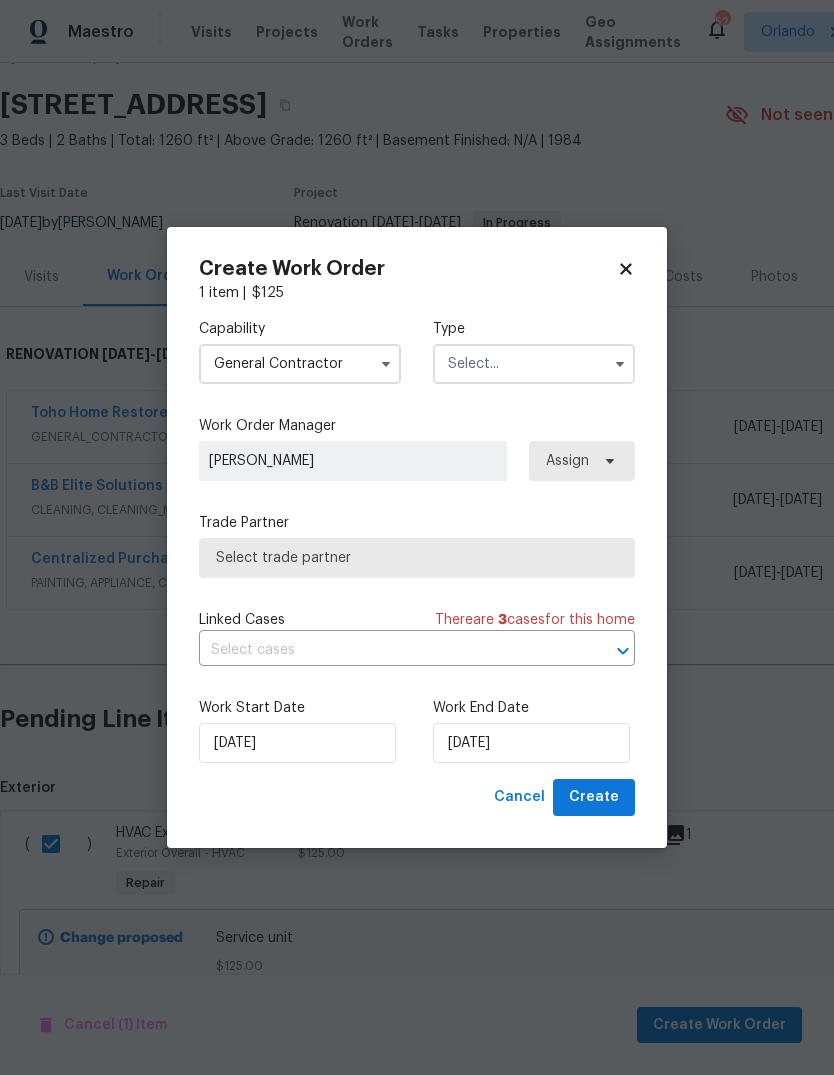 click at bounding box center (534, 364) 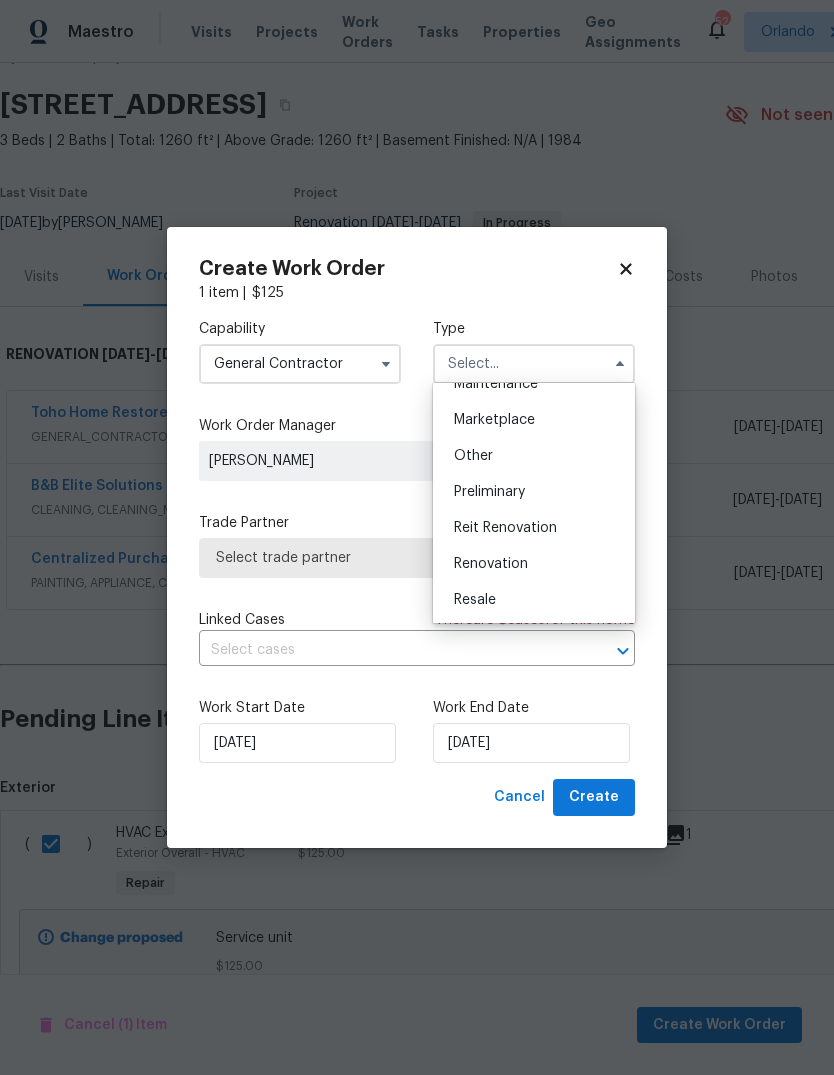 scroll, scrollTop: 380, scrollLeft: 0, axis: vertical 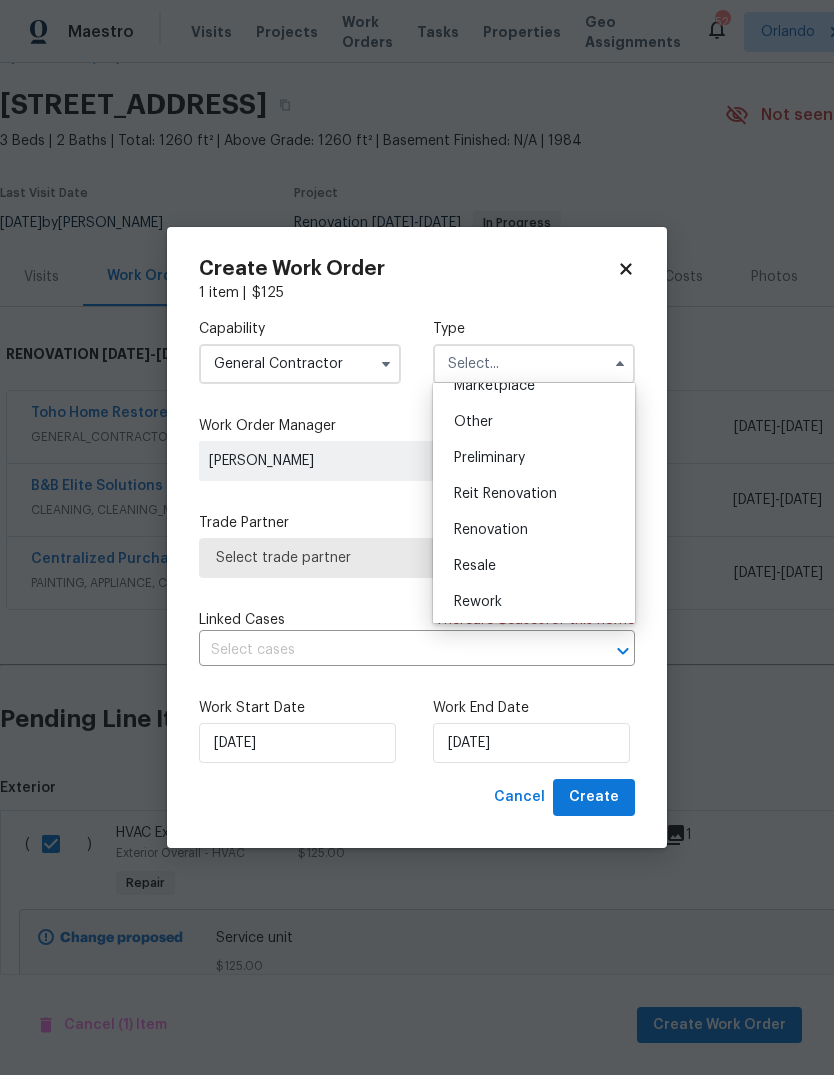 click on "Renovation" at bounding box center (534, 530) 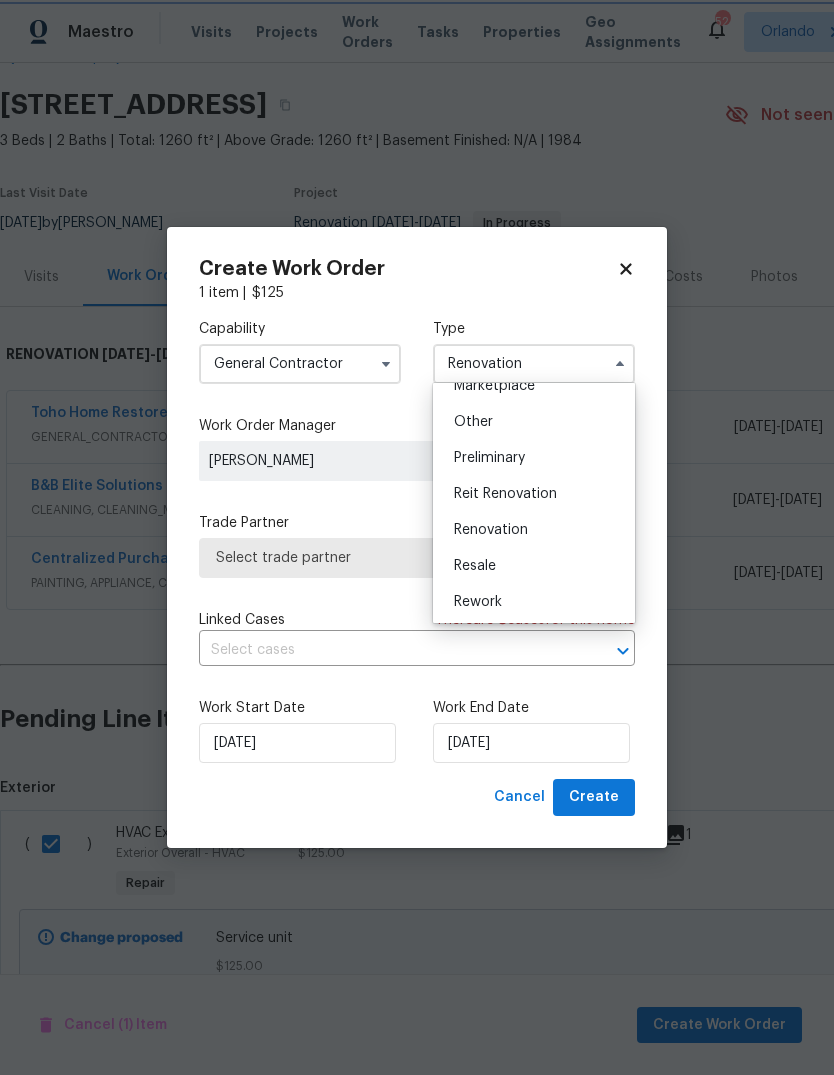 scroll, scrollTop: 0, scrollLeft: 0, axis: both 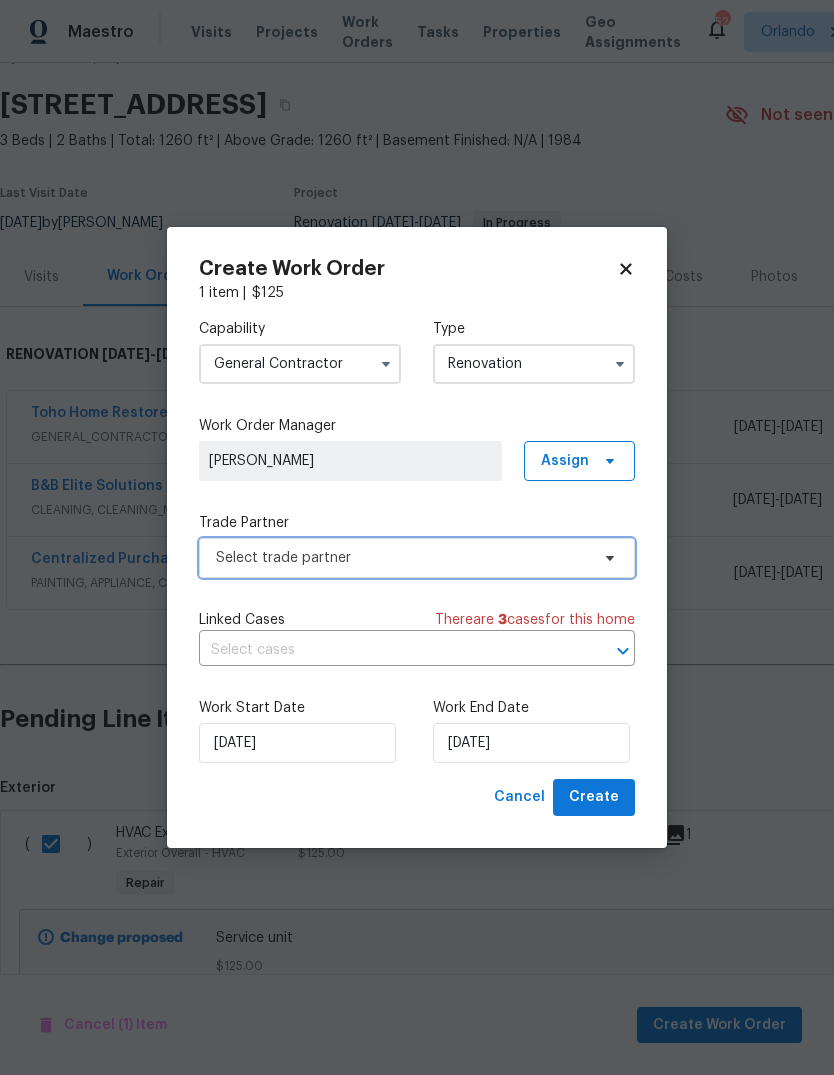 click at bounding box center [607, 558] 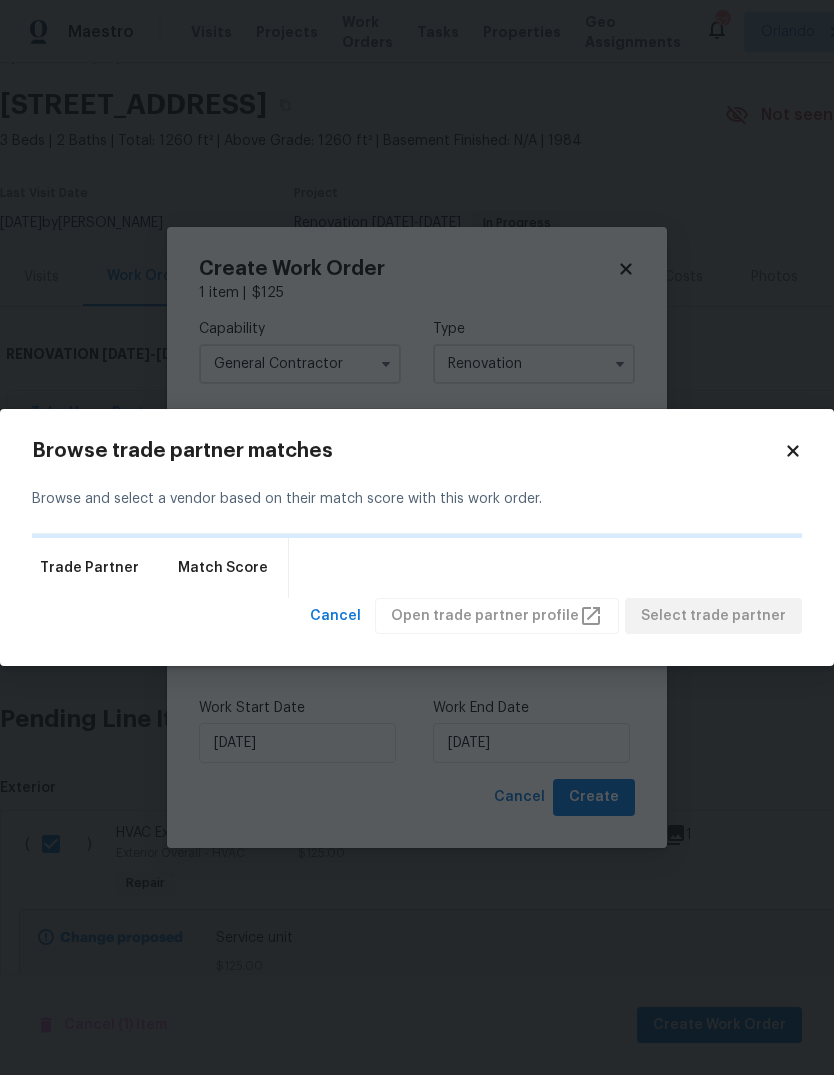 click on "Browse trade partner matches" at bounding box center [408, 451] 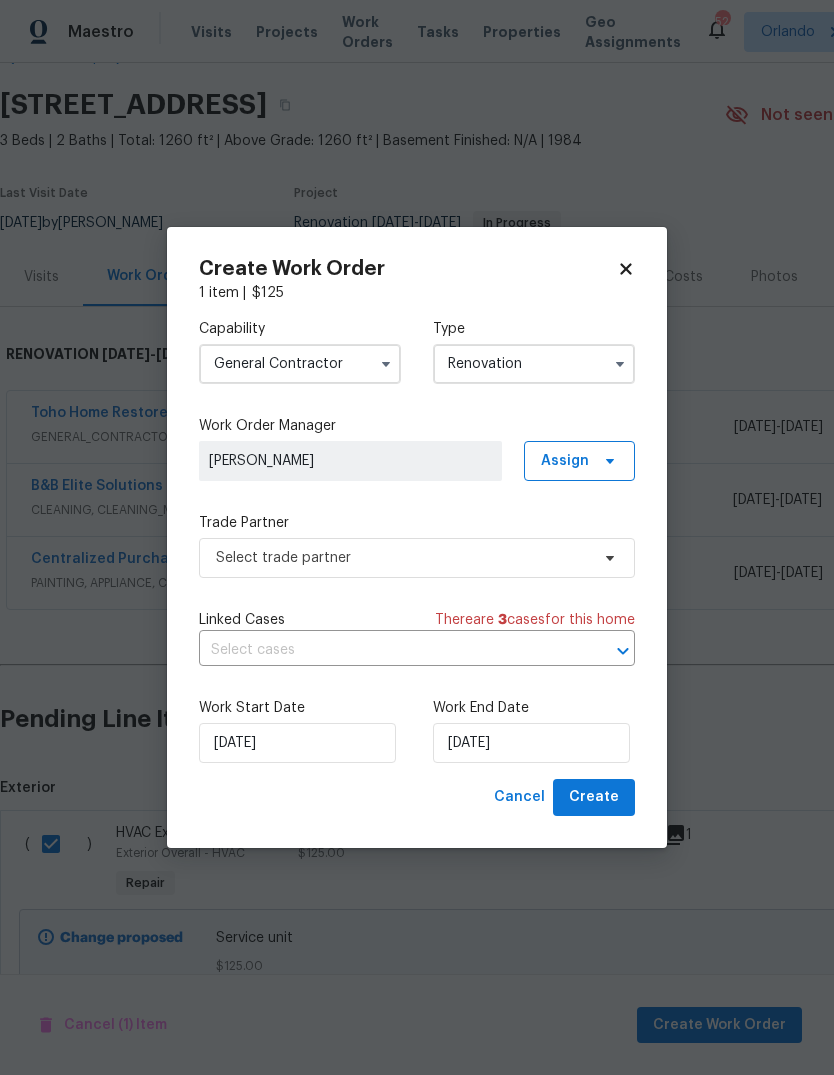 click on "General Contractor" at bounding box center [300, 364] 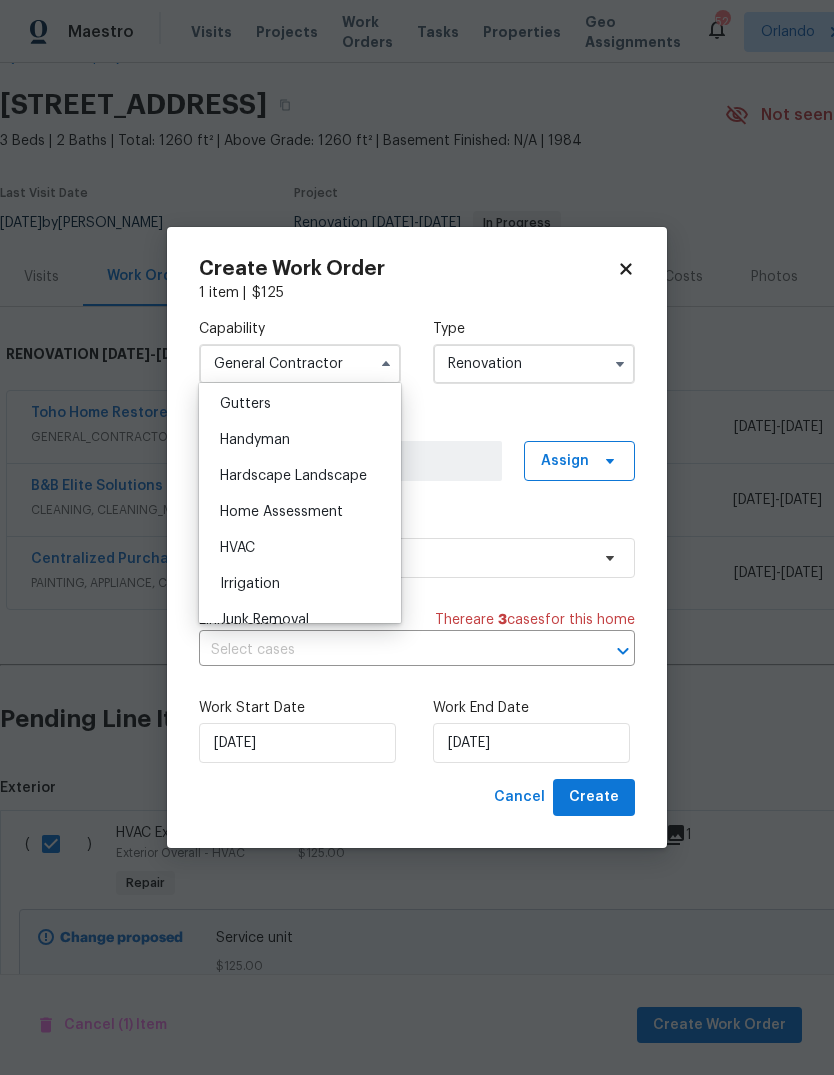 scroll, scrollTop: 1069, scrollLeft: 0, axis: vertical 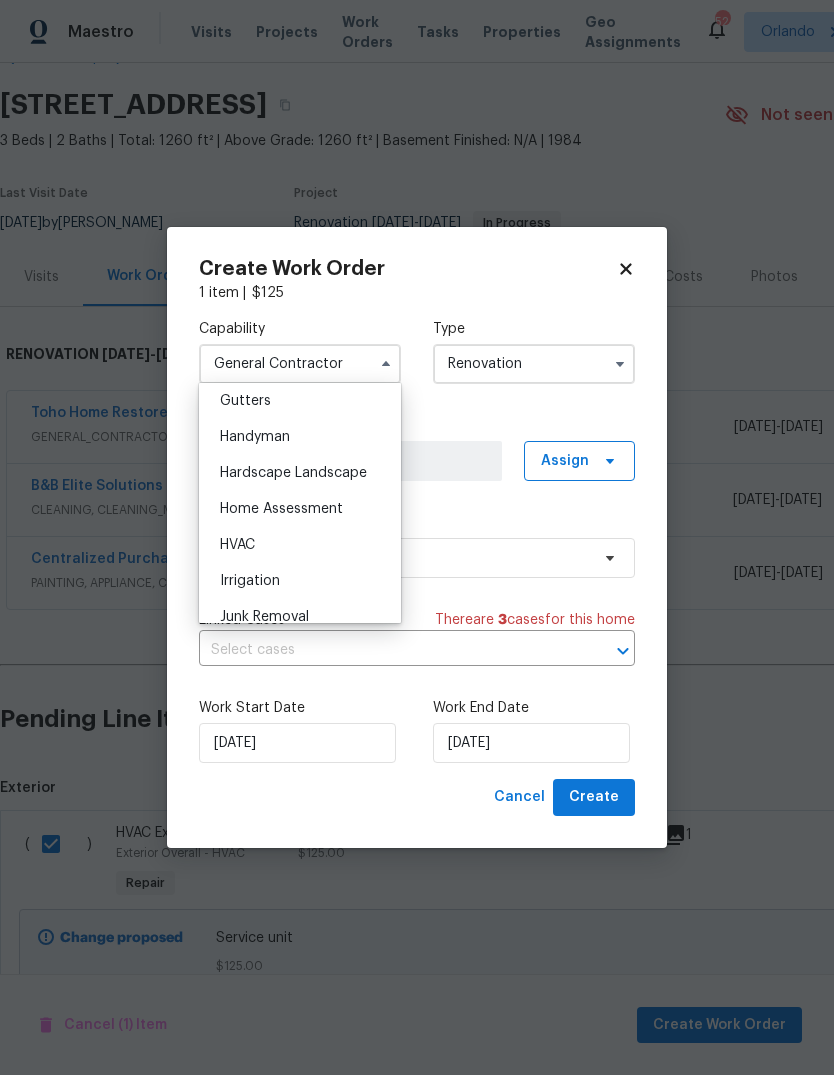 click on "HVAC" at bounding box center [300, 545] 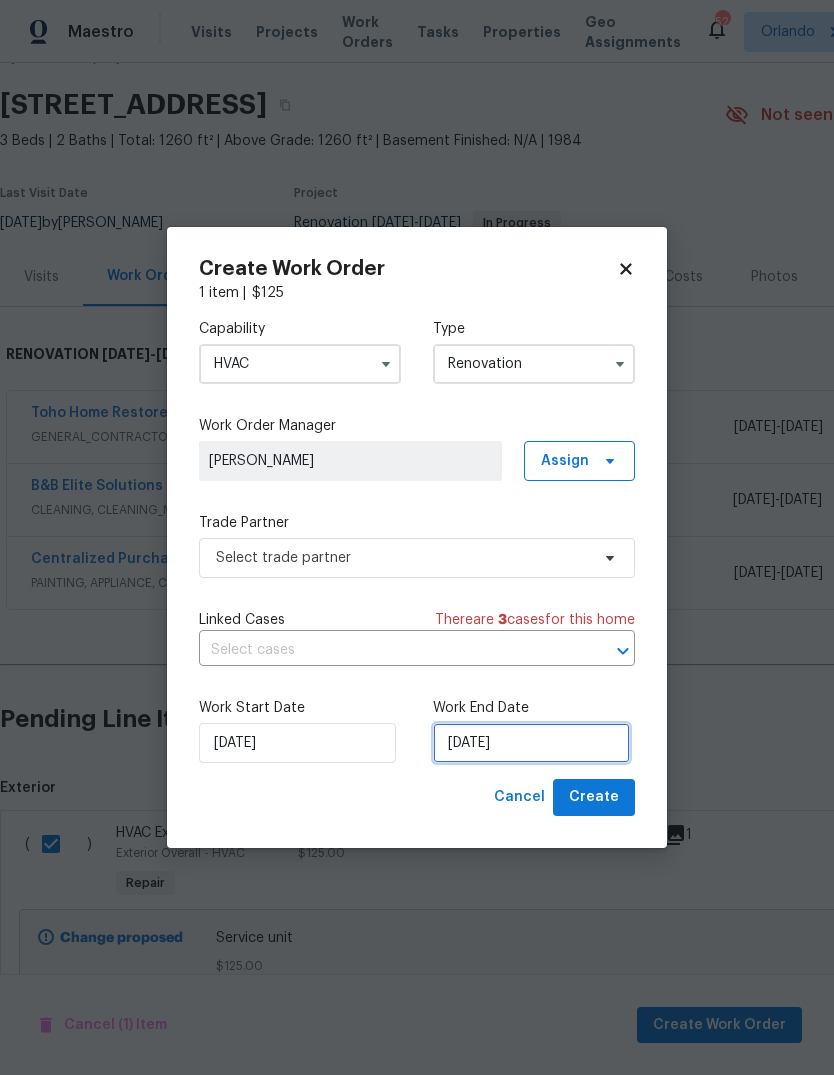 click on "[DATE]" at bounding box center [531, 743] 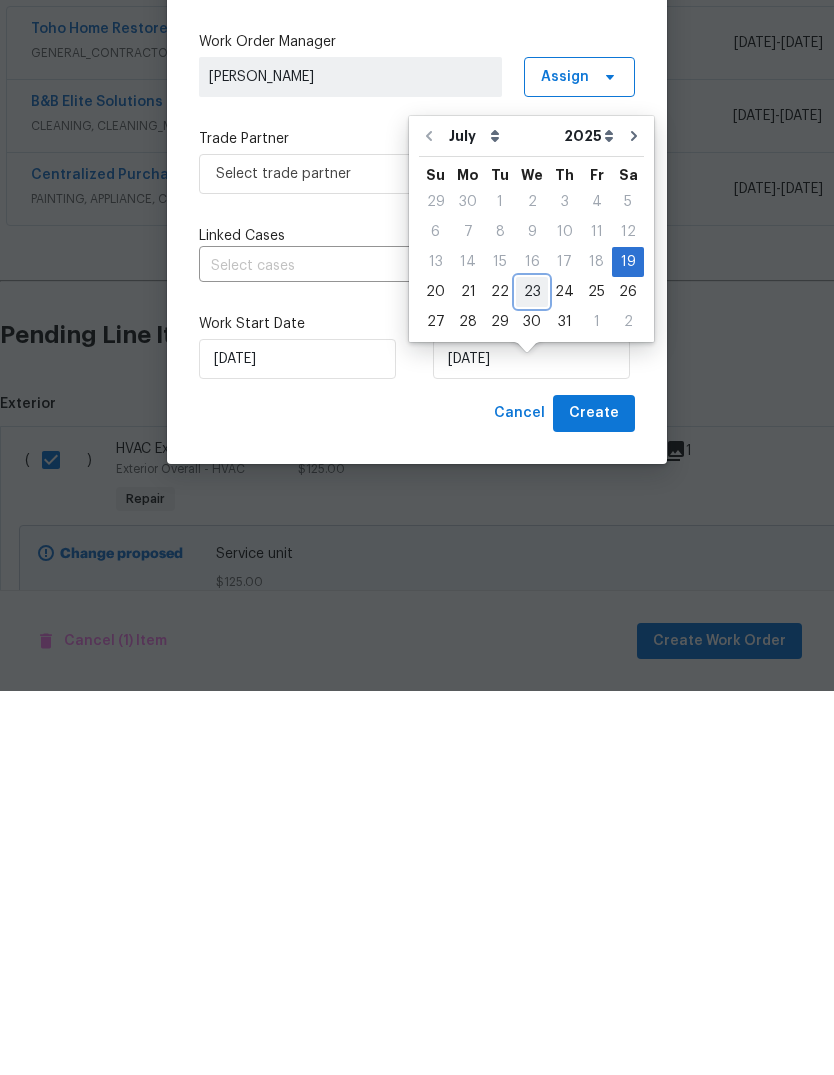 click on "23" at bounding box center (532, 676) 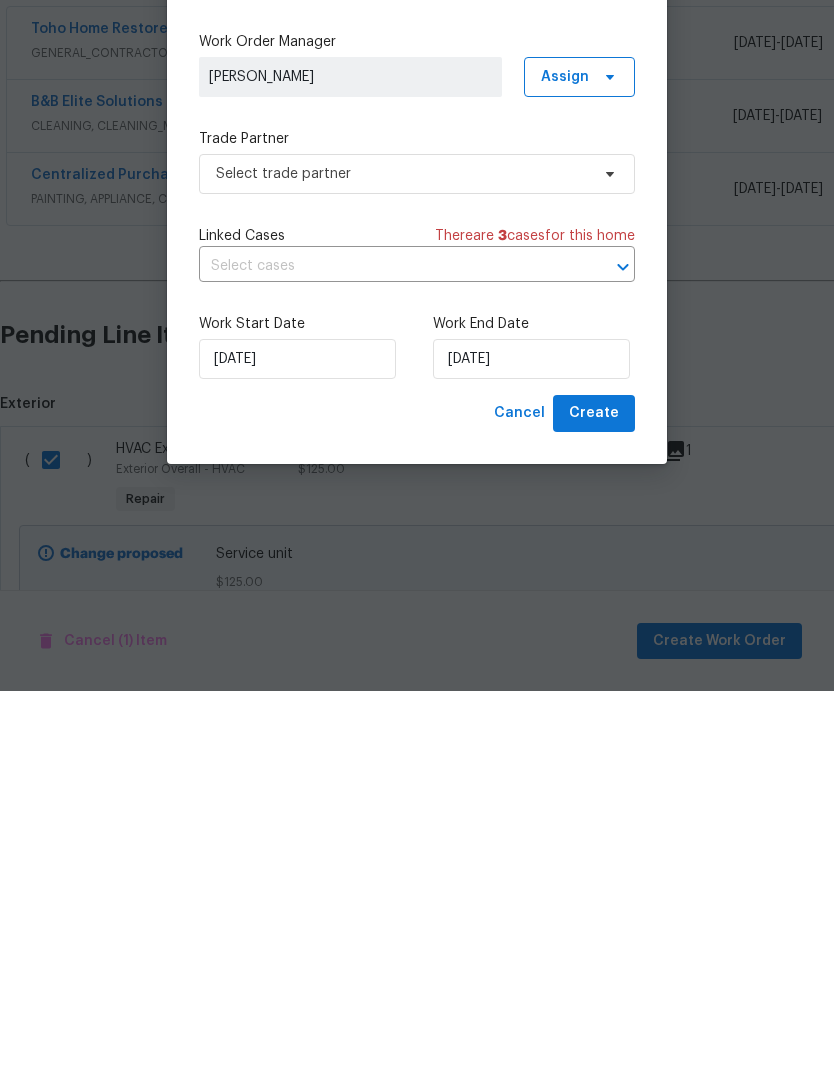 scroll, scrollTop: 75, scrollLeft: 0, axis: vertical 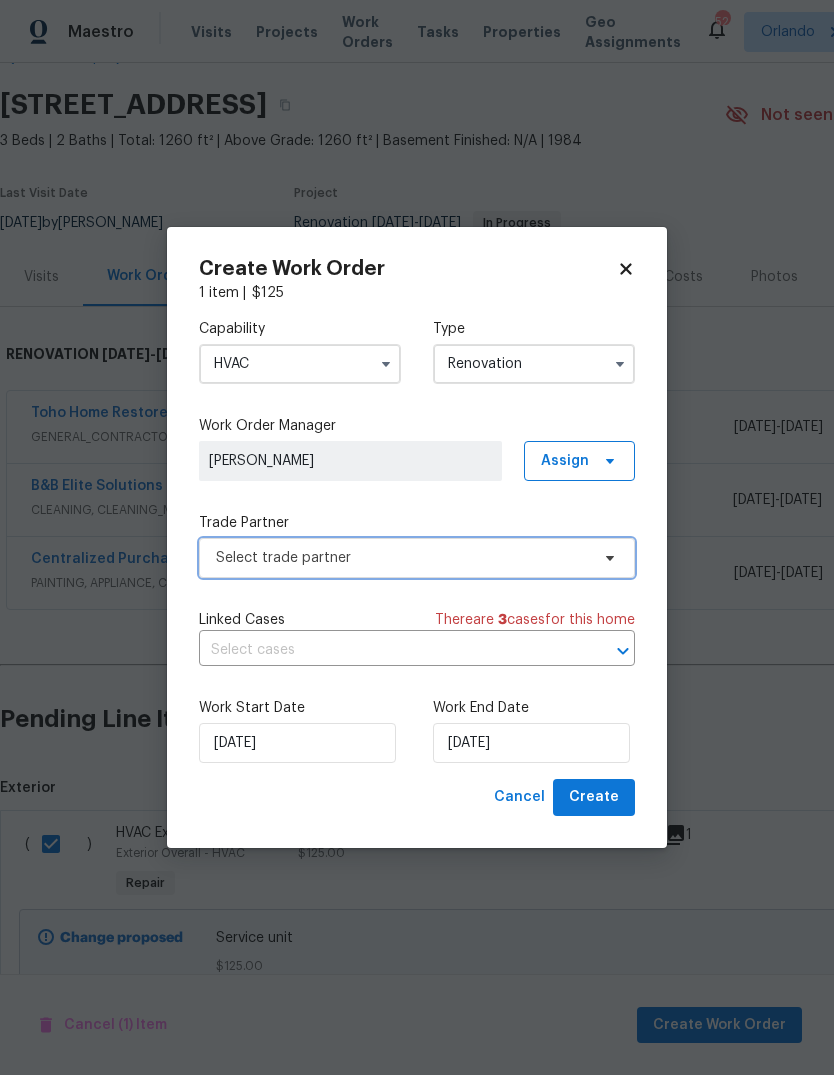 click on "Select trade partner" at bounding box center [402, 558] 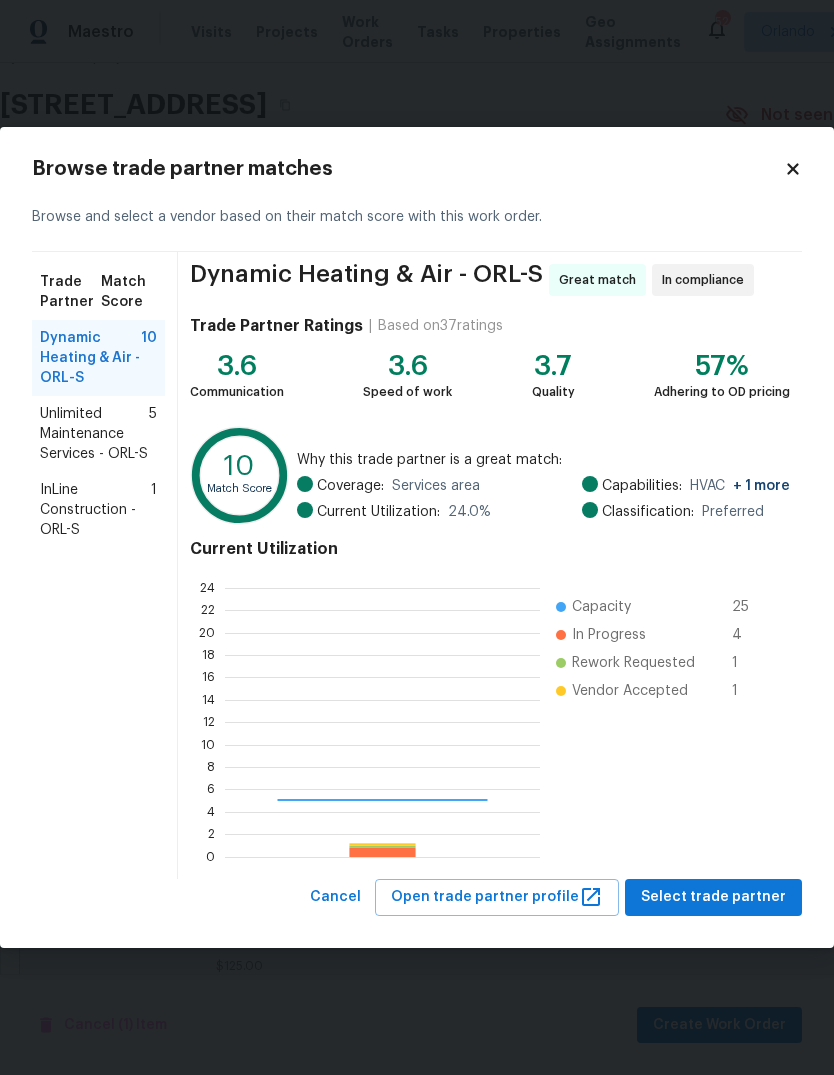 scroll, scrollTop: 2, scrollLeft: 2, axis: both 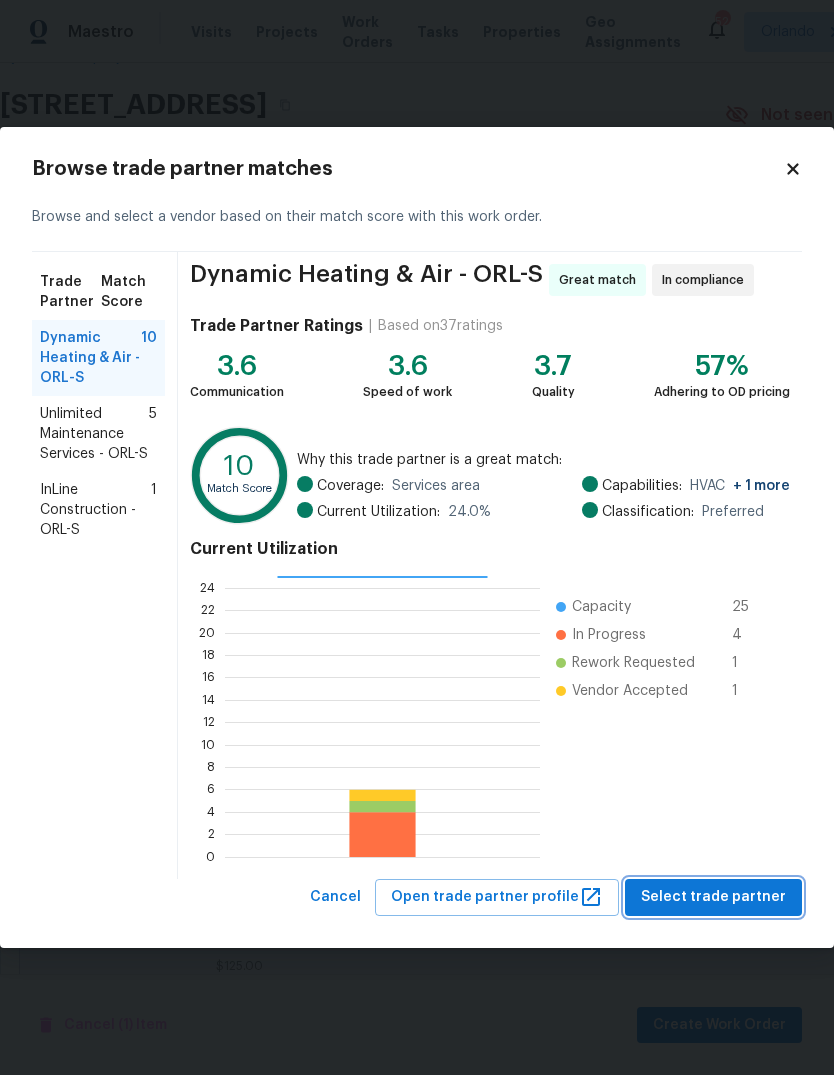 click on "Select trade partner" at bounding box center [713, 897] 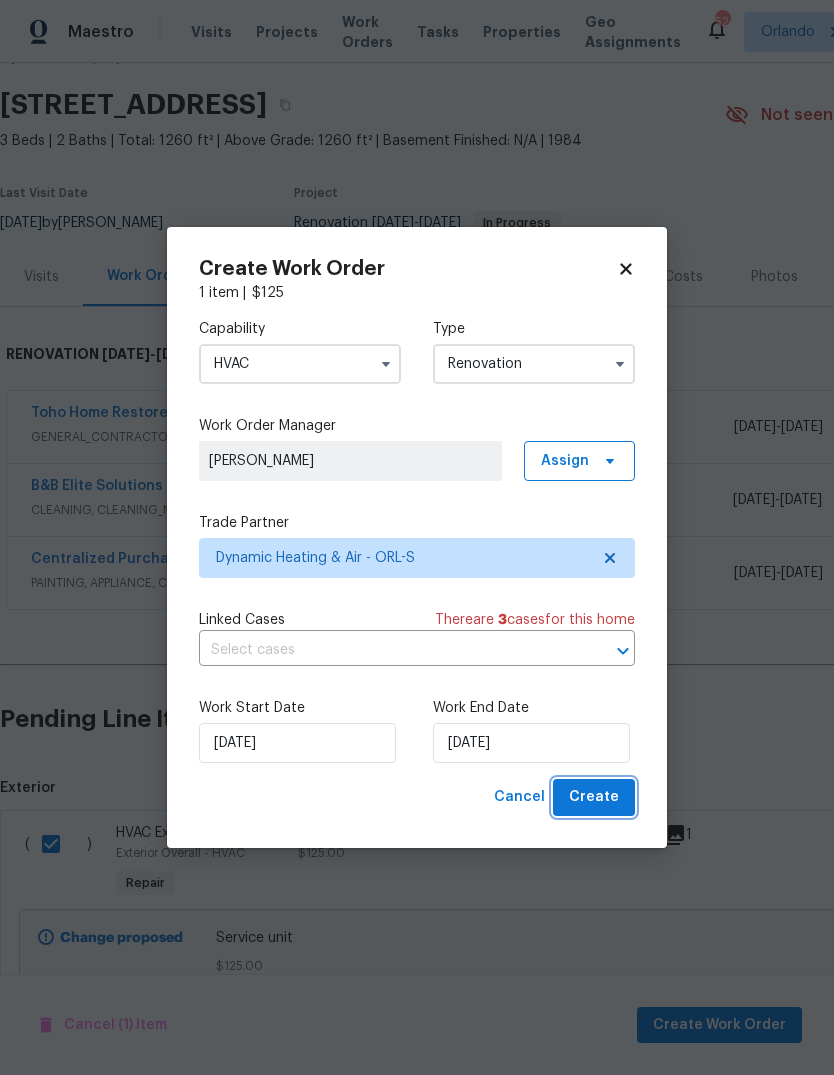 click on "Create" at bounding box center [594, 797] 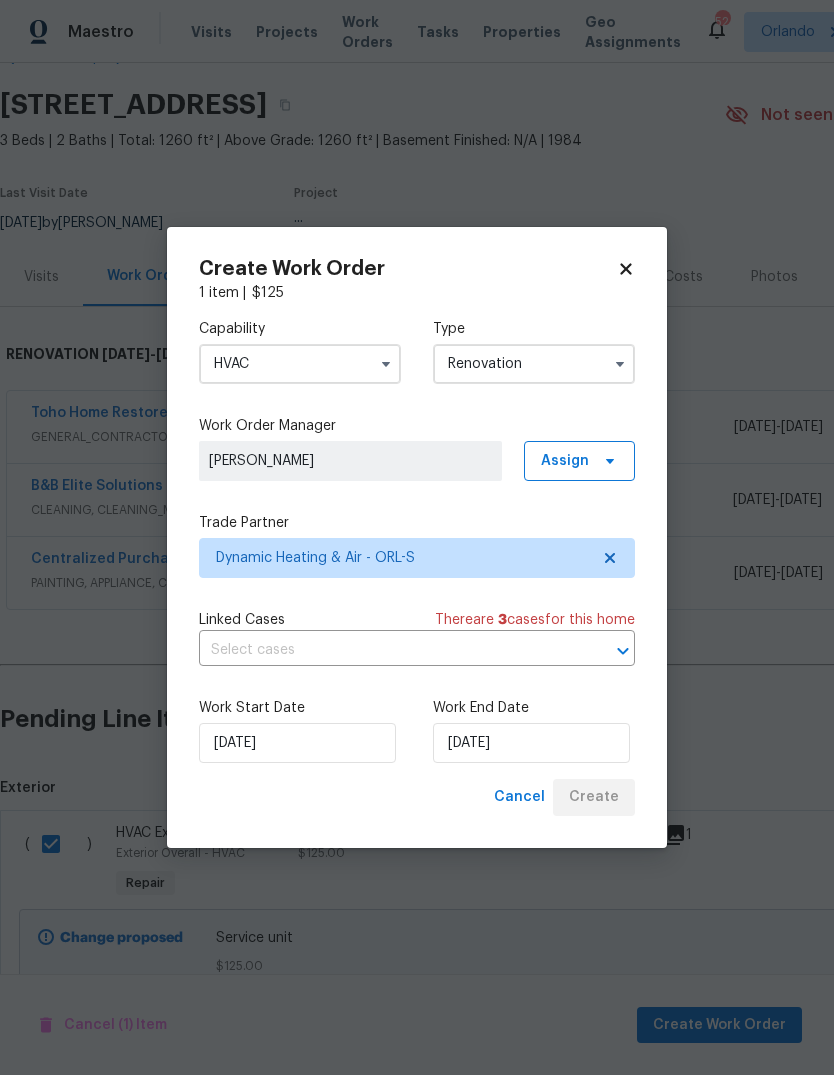 scroll, scrollTop: 0, scrollLeft: 0, axis: both 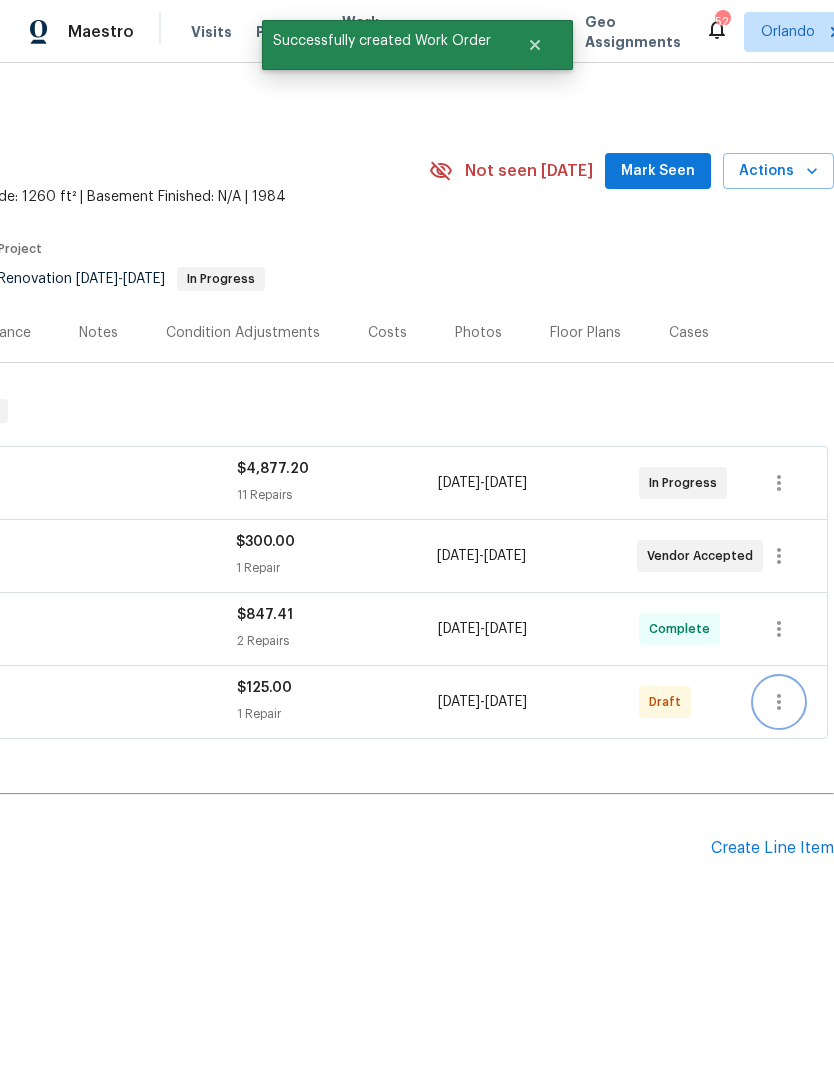 click at bounding box center [779, 702] 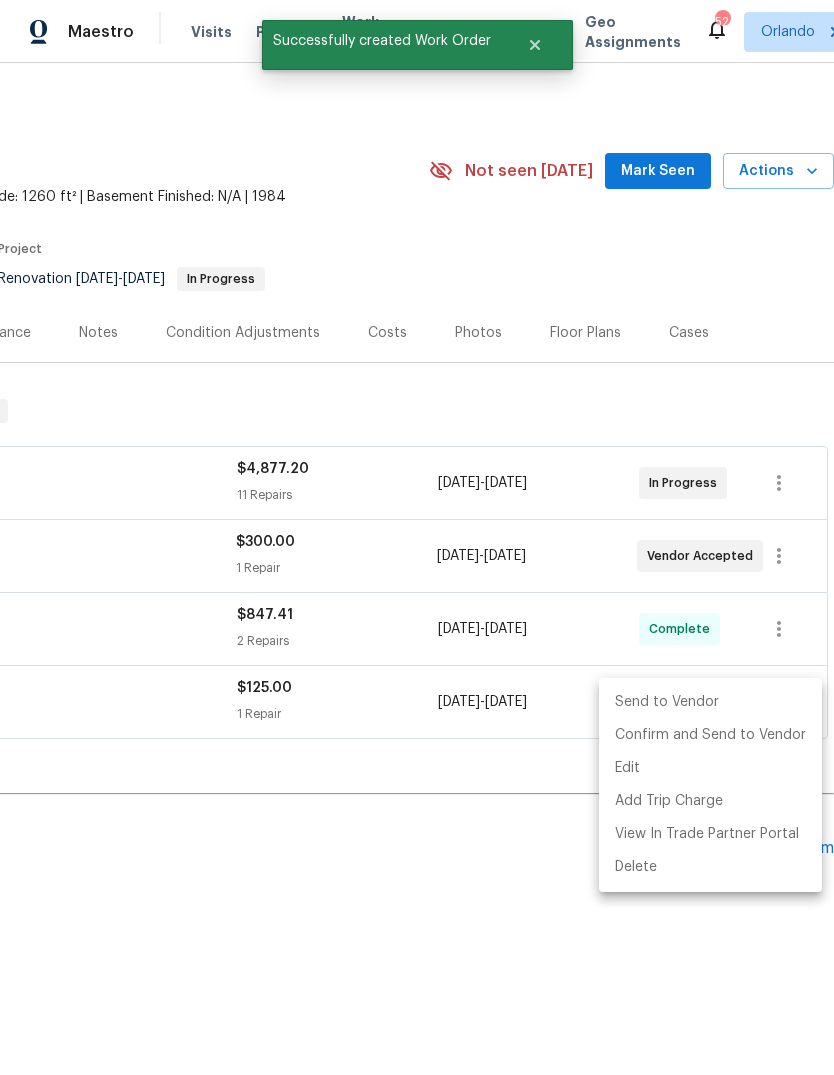 click on "Send to Vendor" at bounding box center (710, 702) 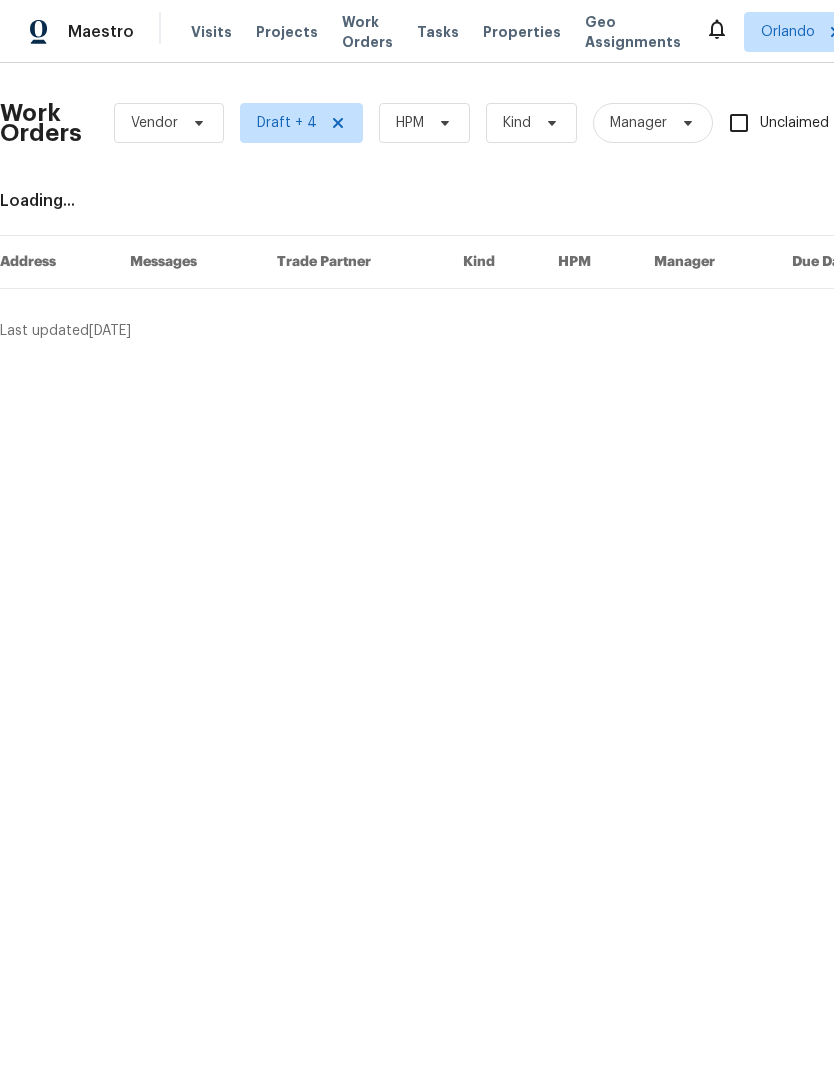 scroll, scrollTop: 0, scrollLeft: 0, axis: both 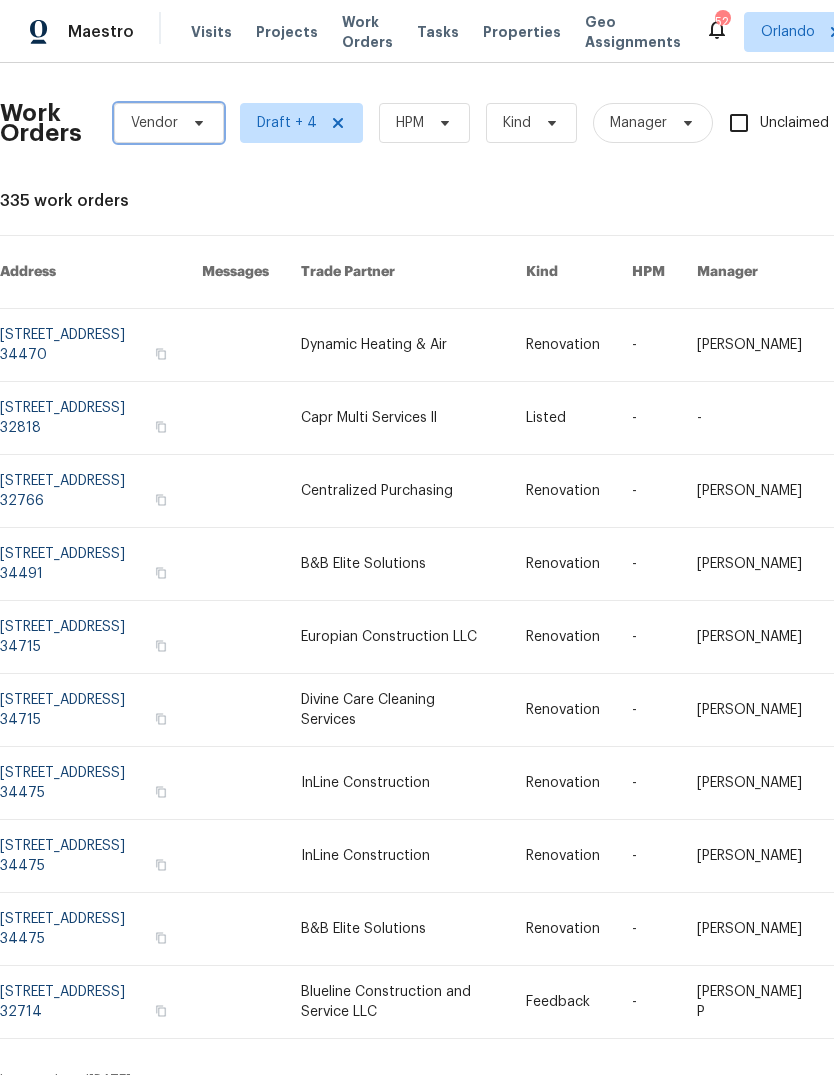 click on "Vendor" at bounding box center (154, 123) 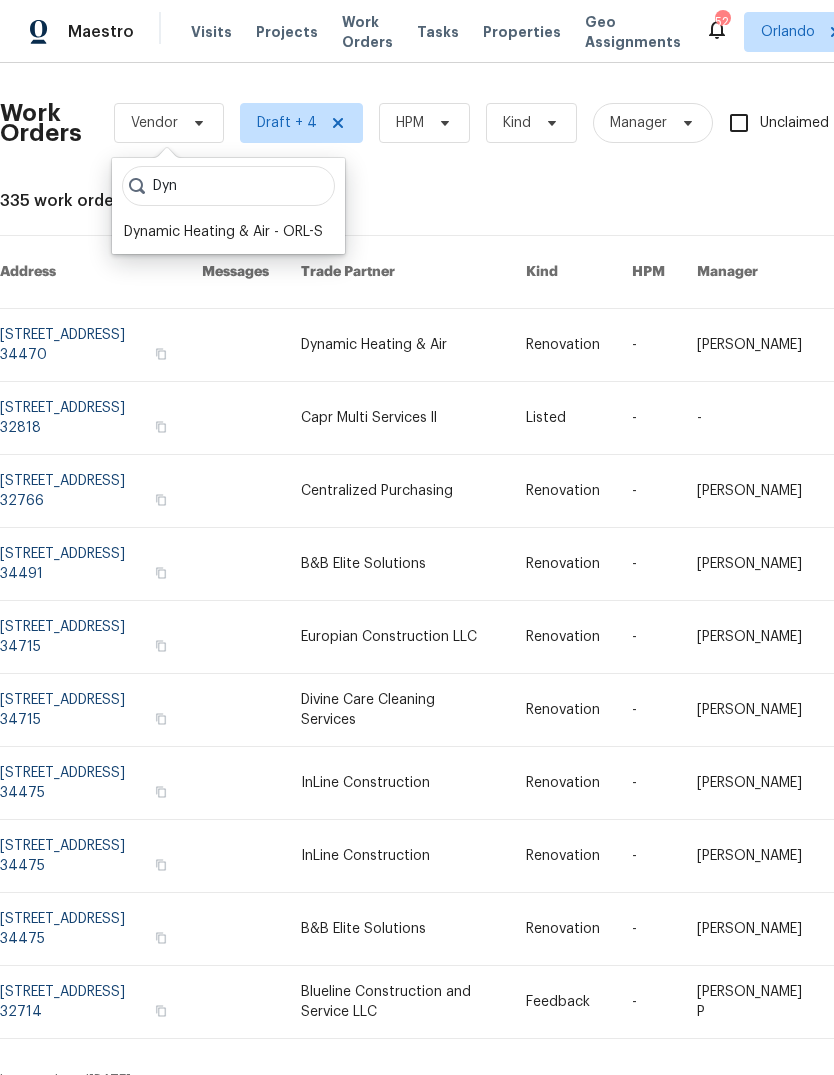 type on "Dyn" 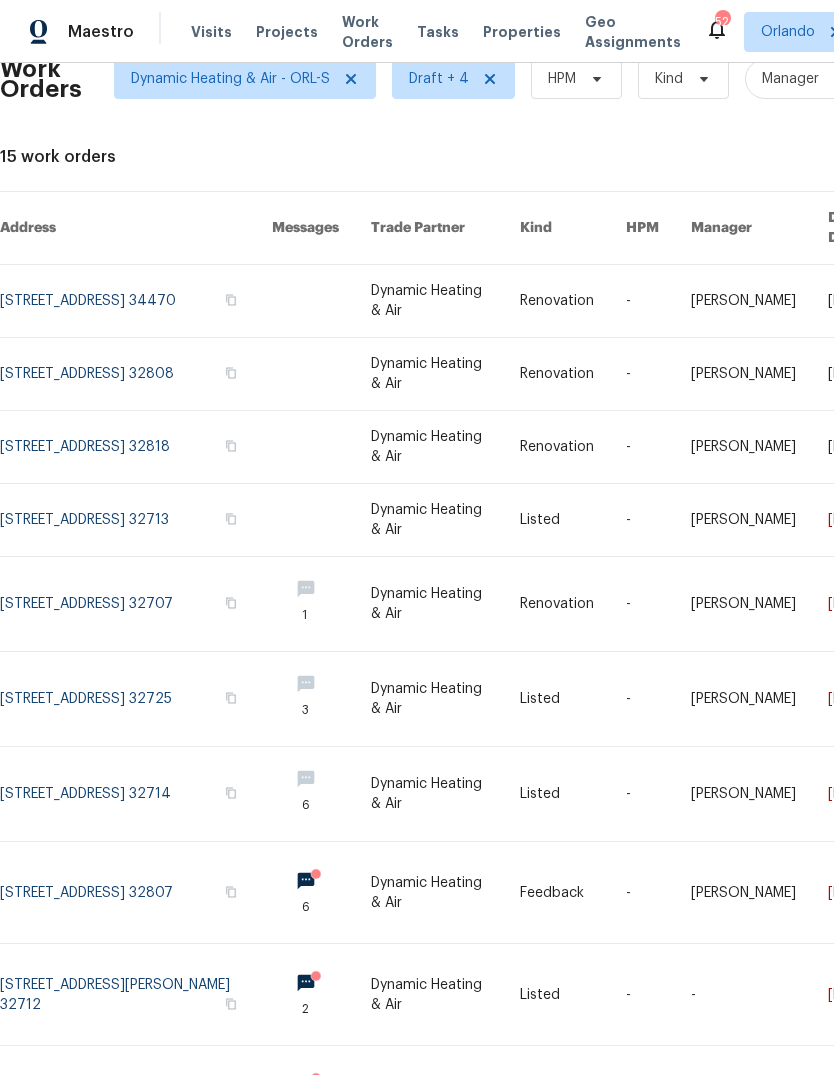 scroll, scrollTop: 43, scrollLeft: 0, axis: vertical 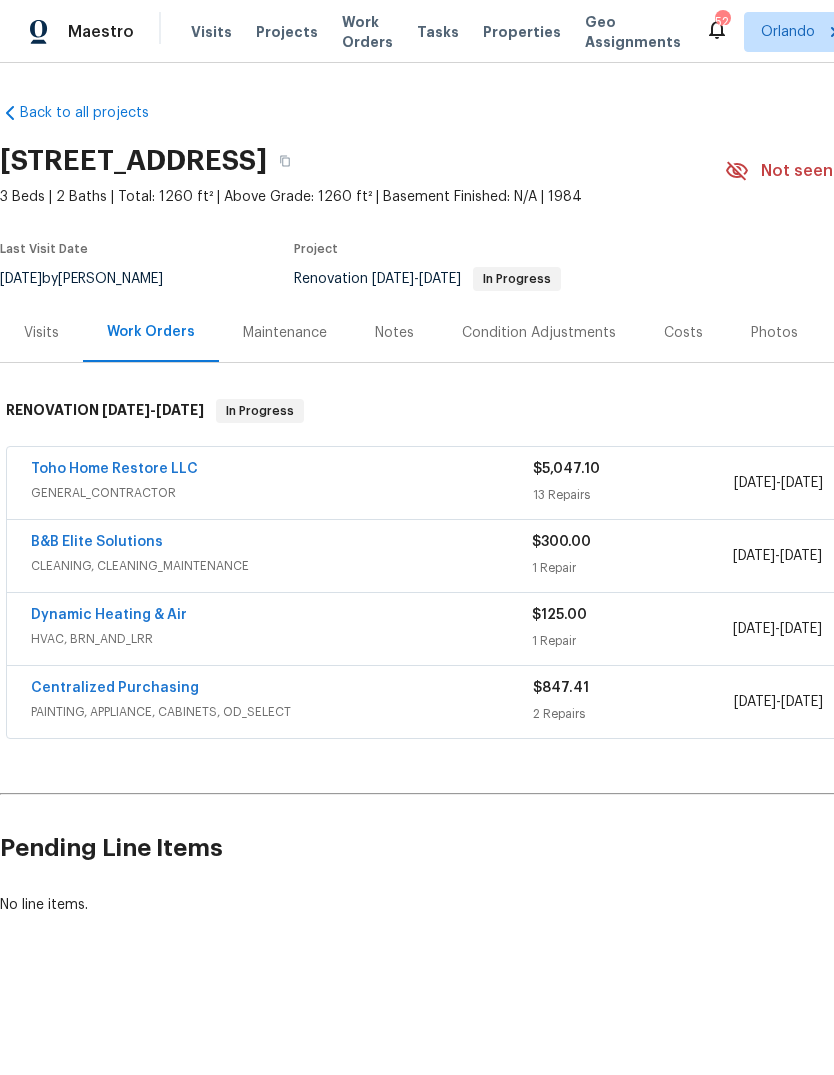 click on "Toho Home Restore LLC" at bounding box center (114, 469) 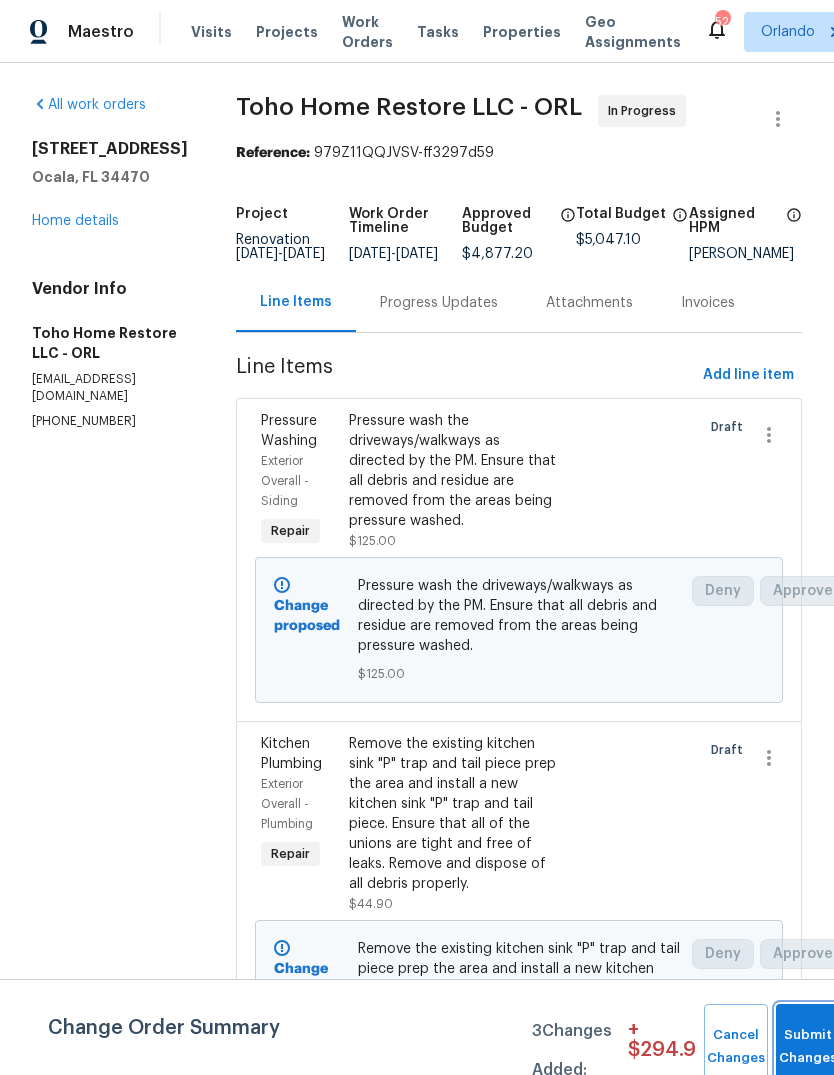 click on "Submit Changes" at bounding box center [808, 1047] 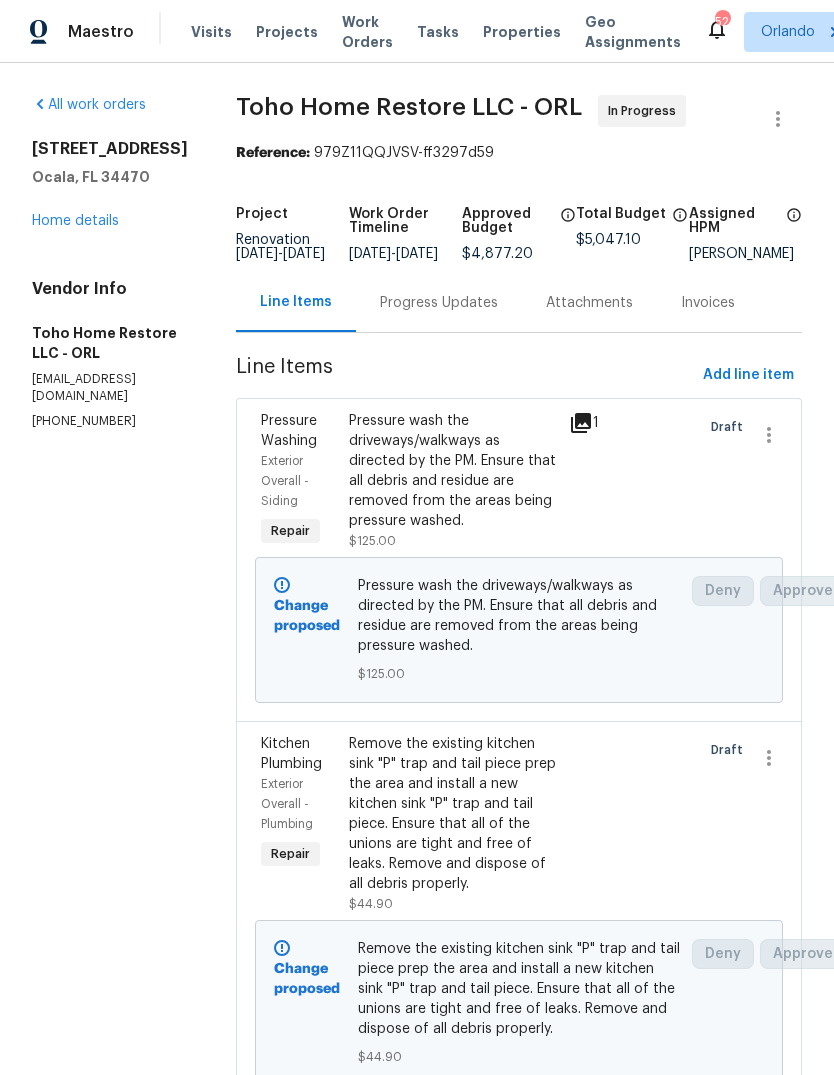 click on "[STREET_ADDRESS] Home details" at bounding box center (110, 185) 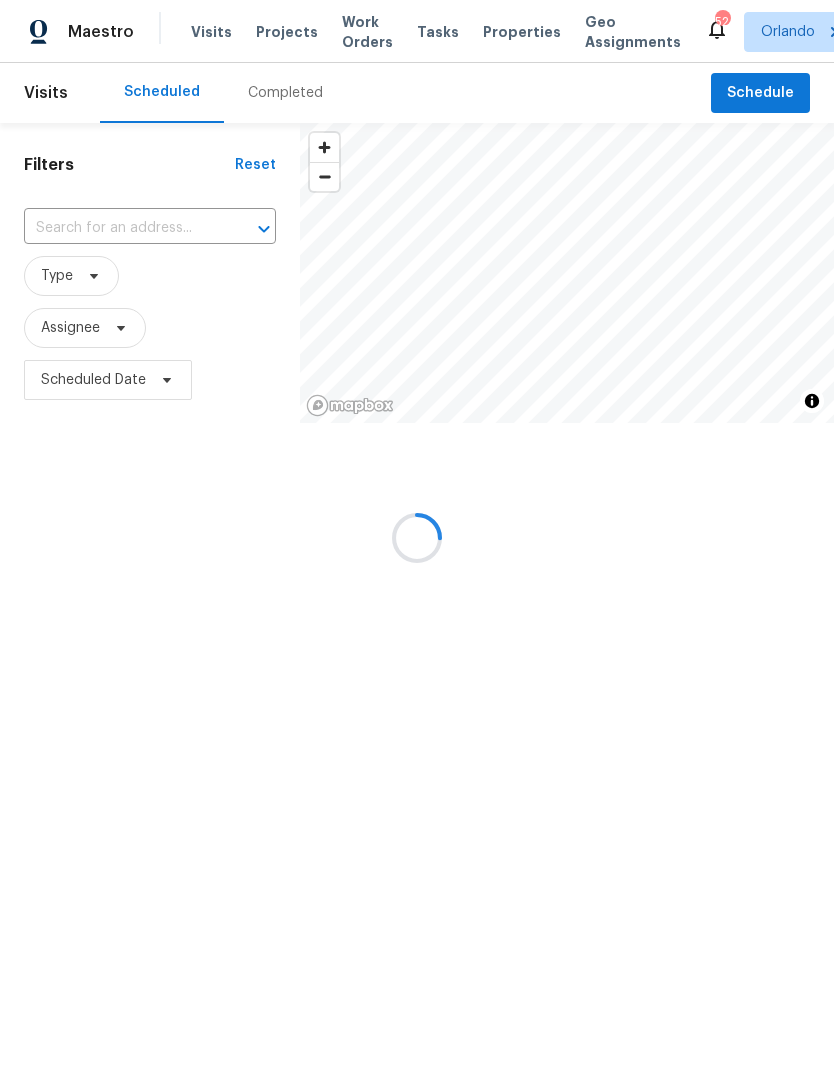 scroll, scrollTop: 0, scrollLeft: 0, axis: both 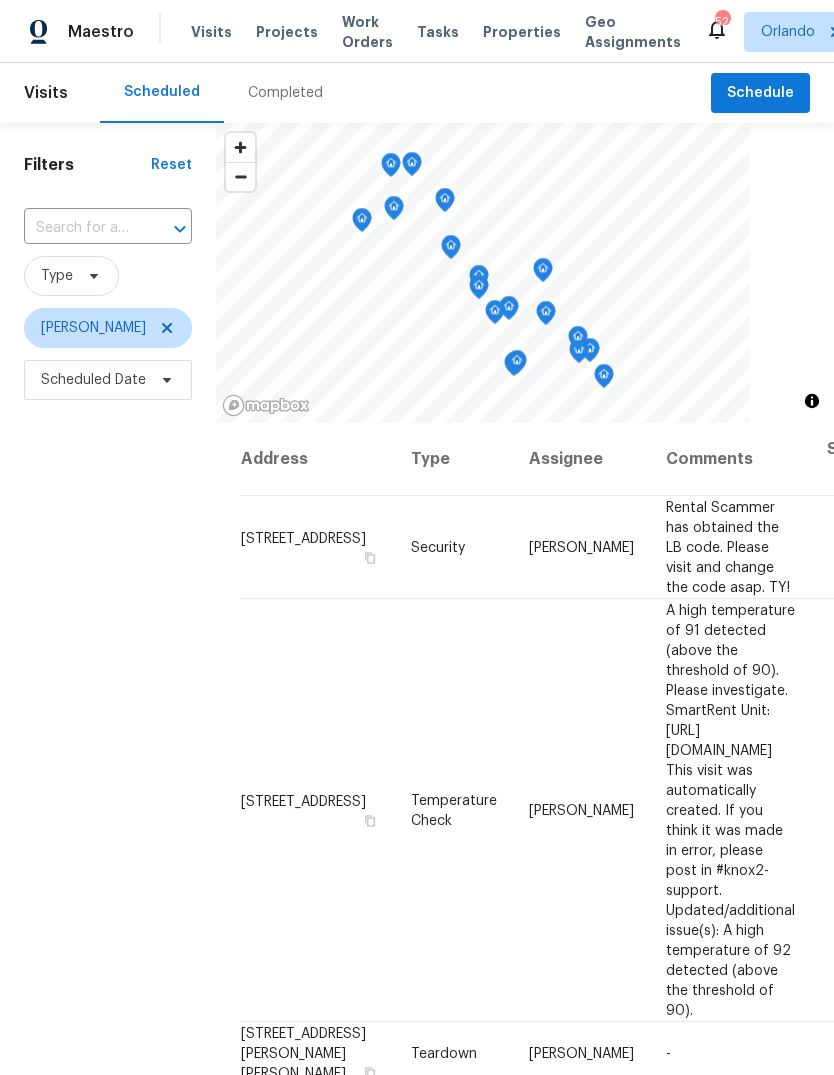 click on "Completed" at bounding box center [285, 93] 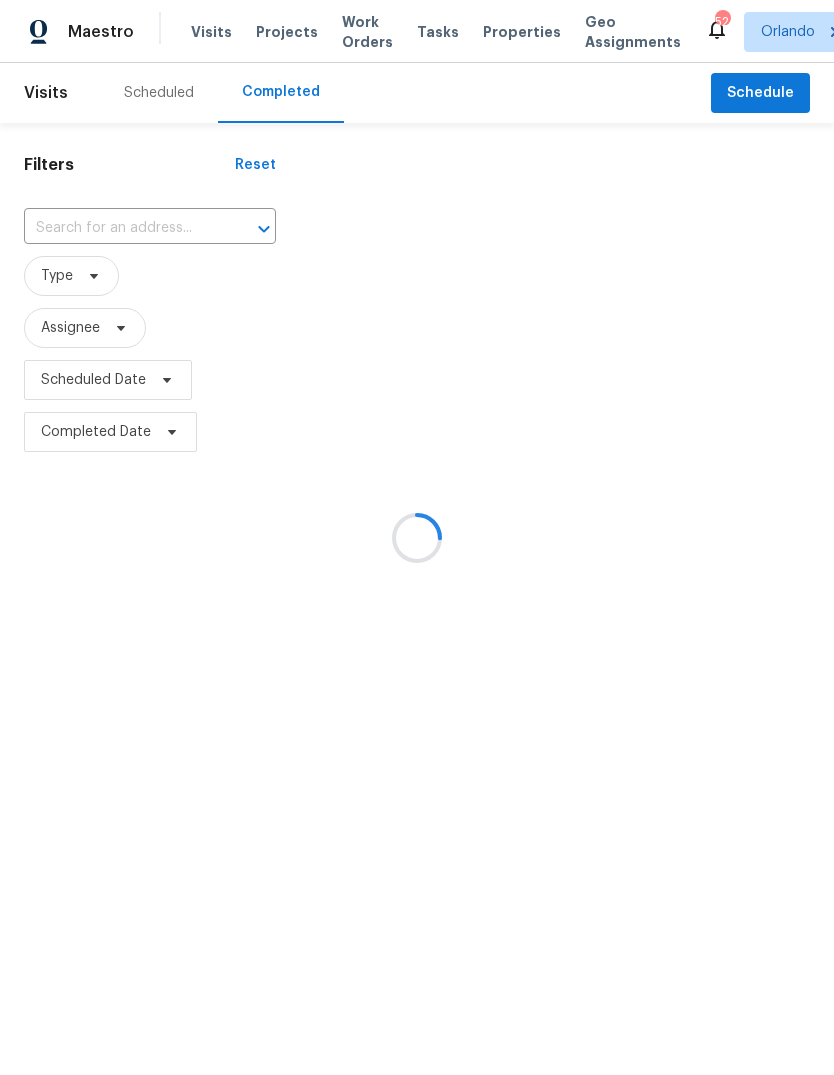 click at bounding box center [417, 537] 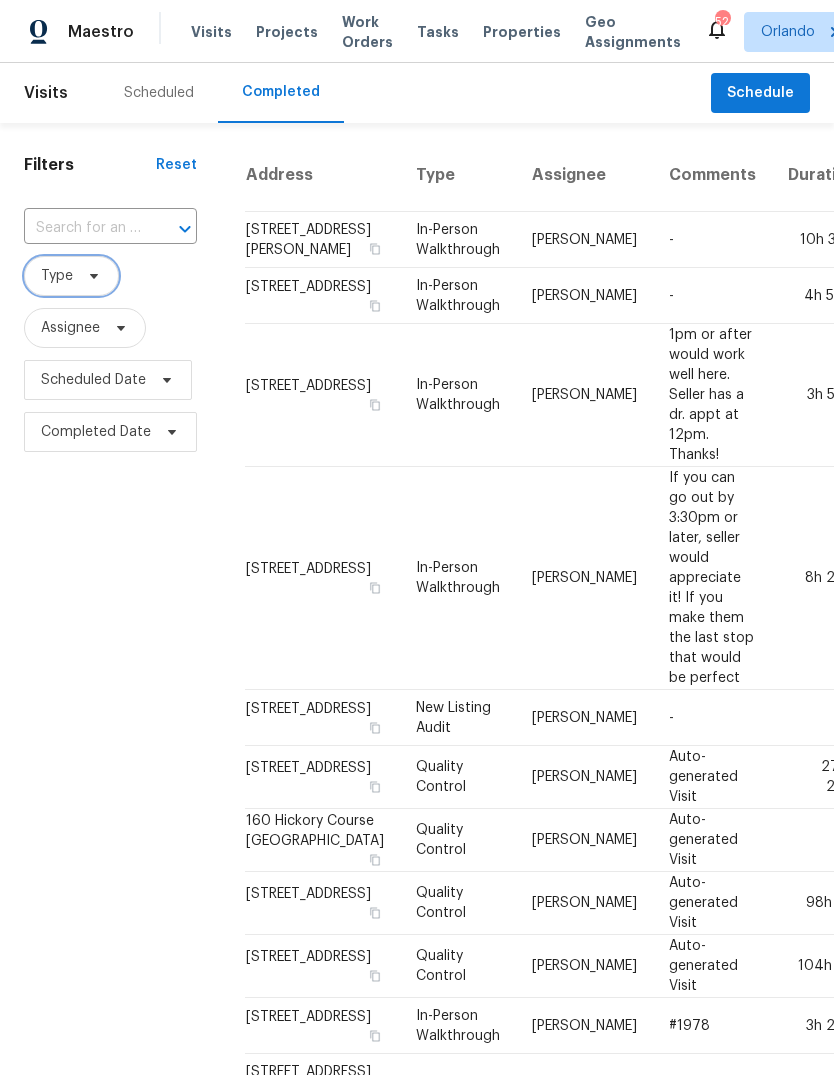 click on "Type" at bounding box center [71, 276] 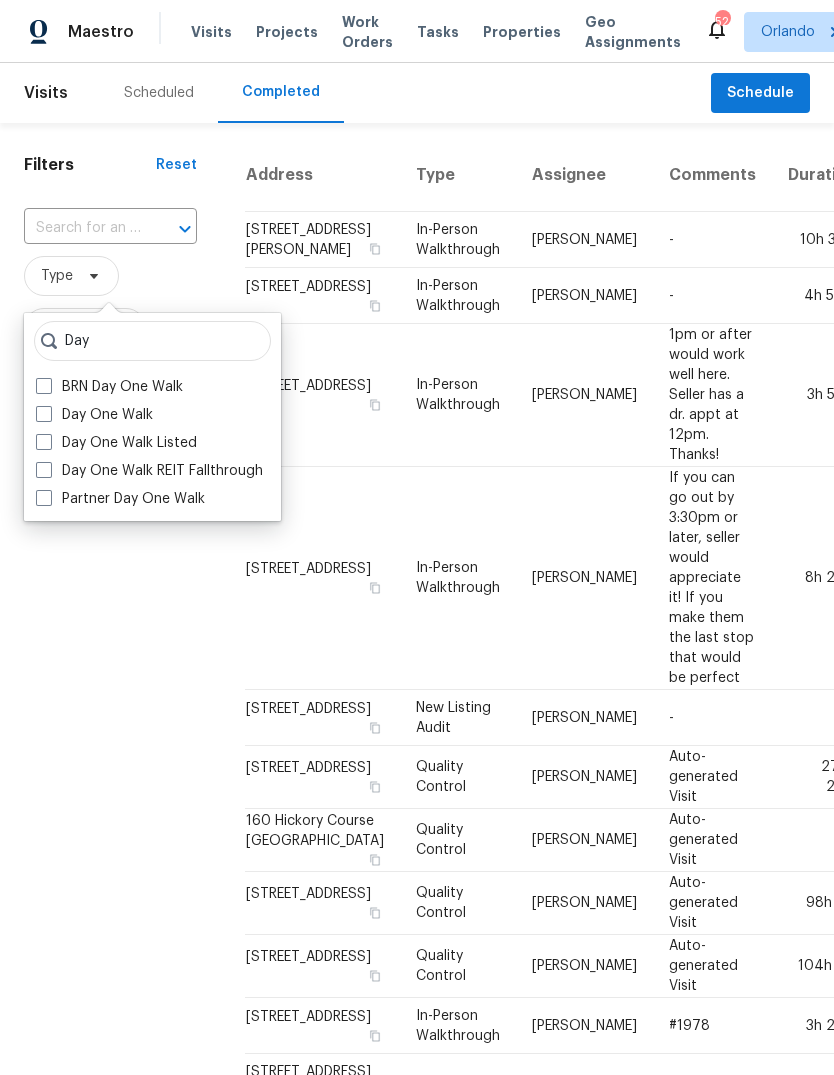 type on "Day" 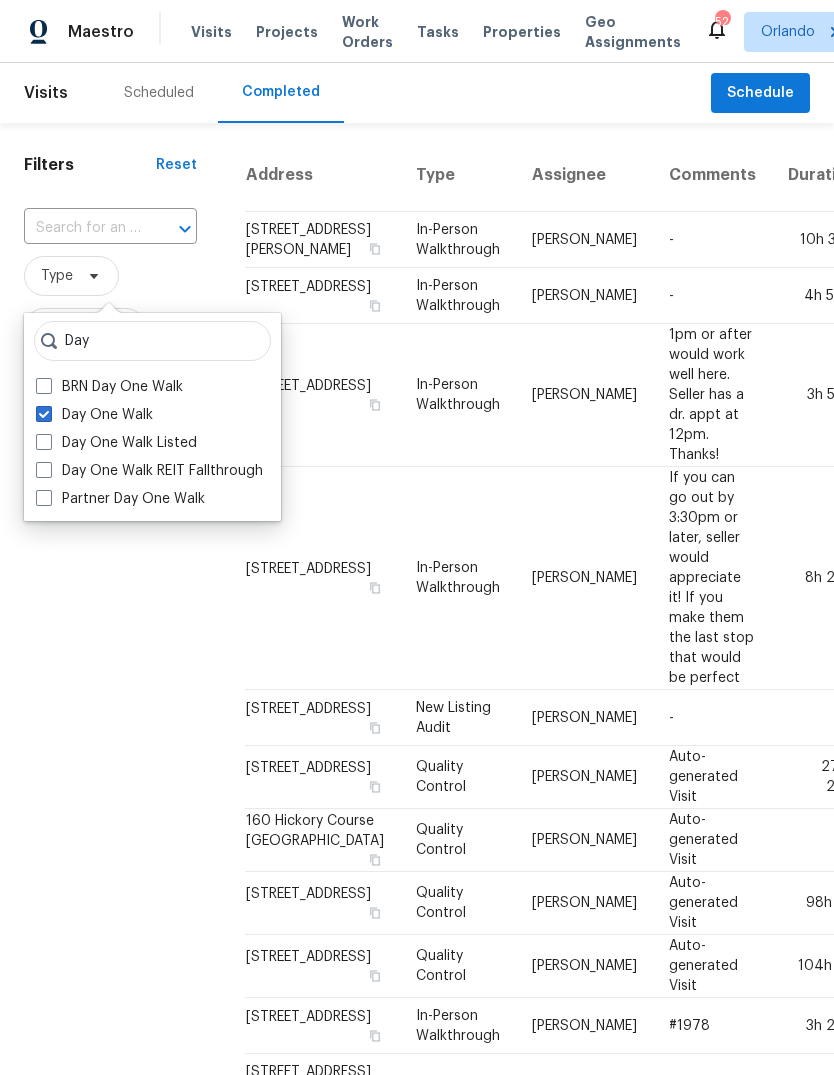 checkbox on "true" 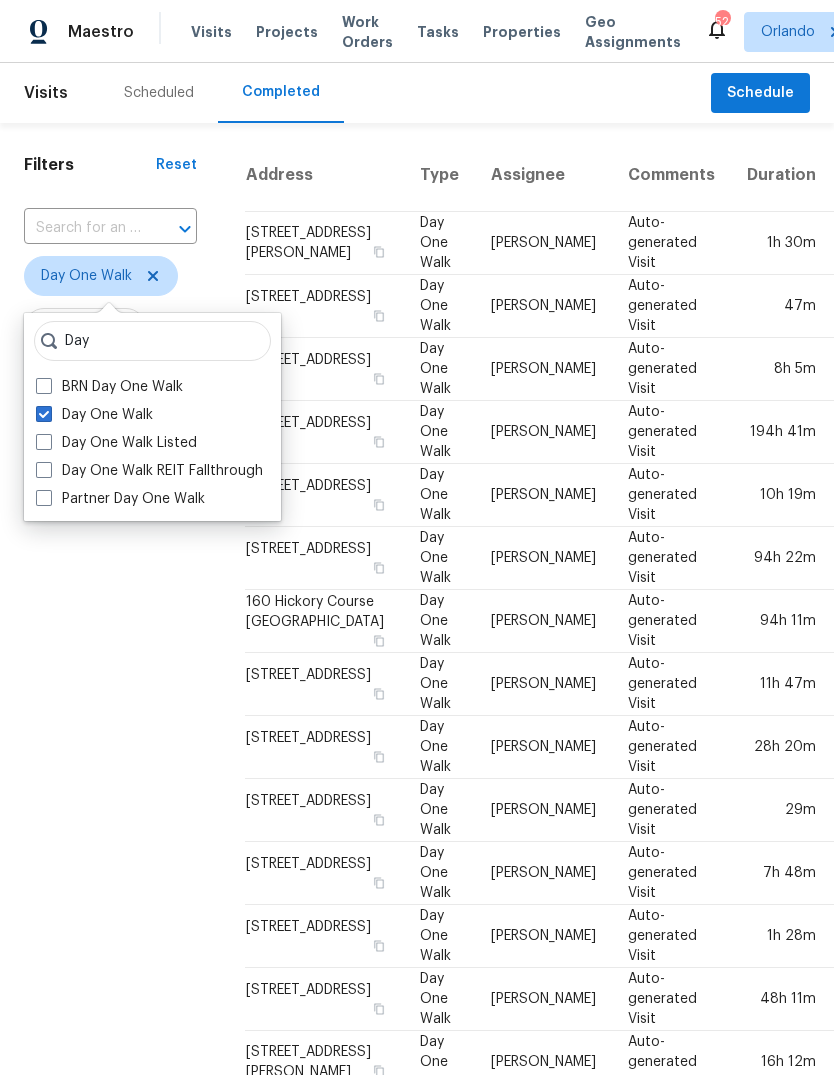 click on "Filters Reset ​ Day One Walk Assignee Scheduled Date Completed Date" at bounding box center [110, 833] 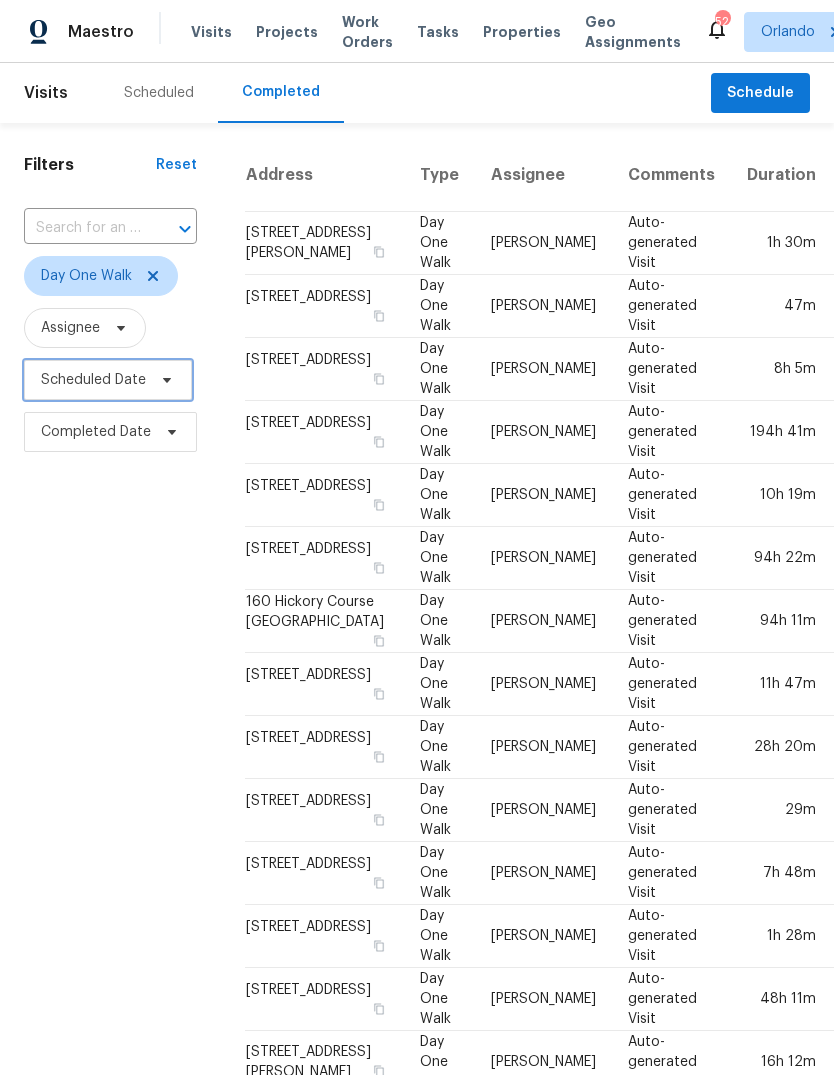 click on "Scheduled Date" at bounding box center [93, 380] 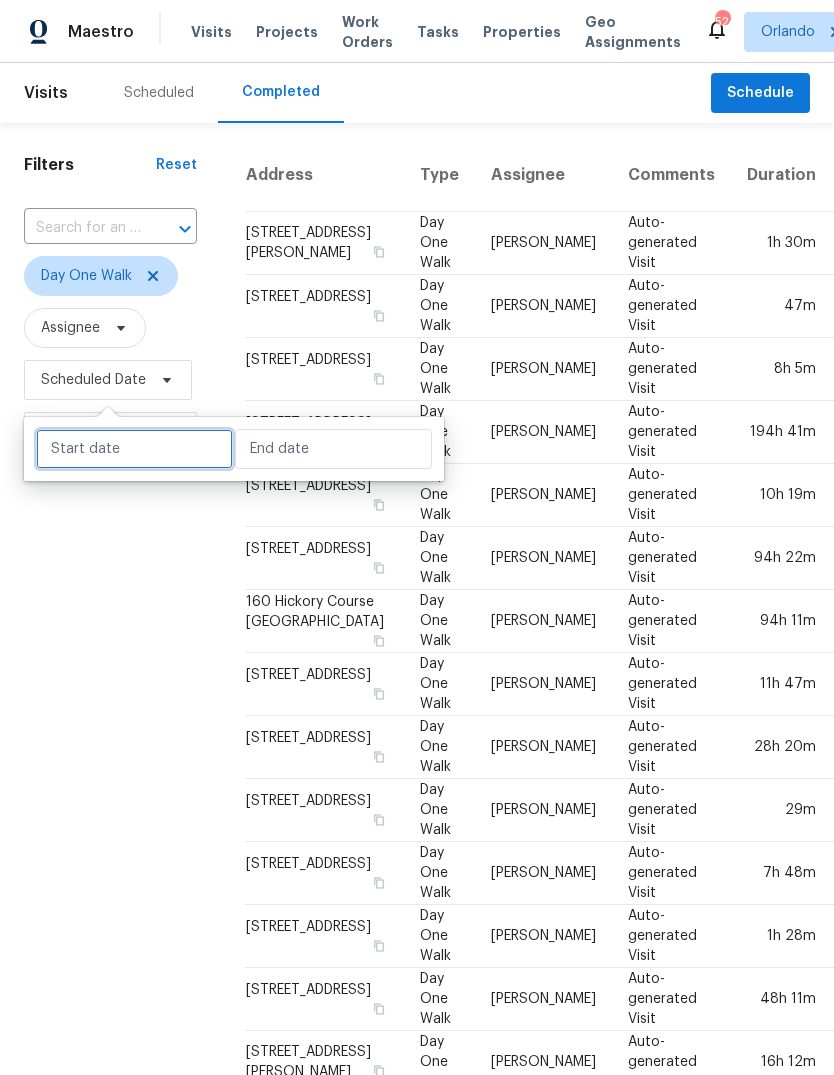 click at bounding box center [134, 449] 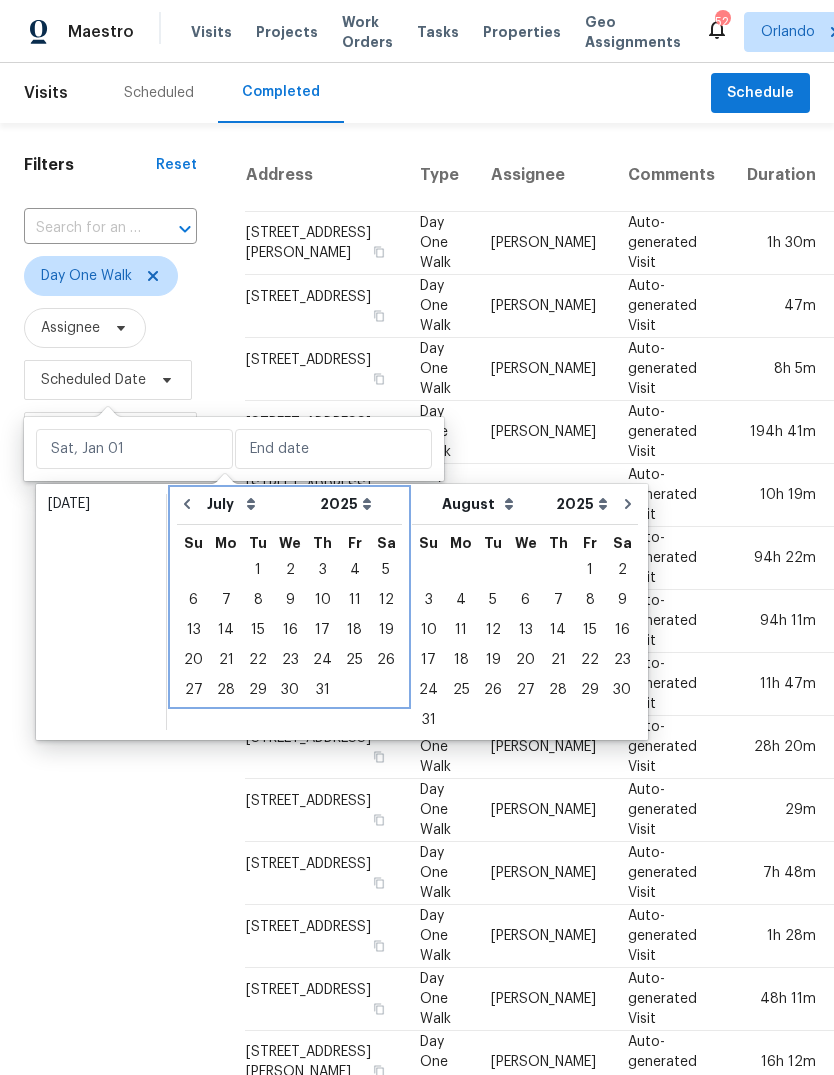 click at bounding box center (187, 504) 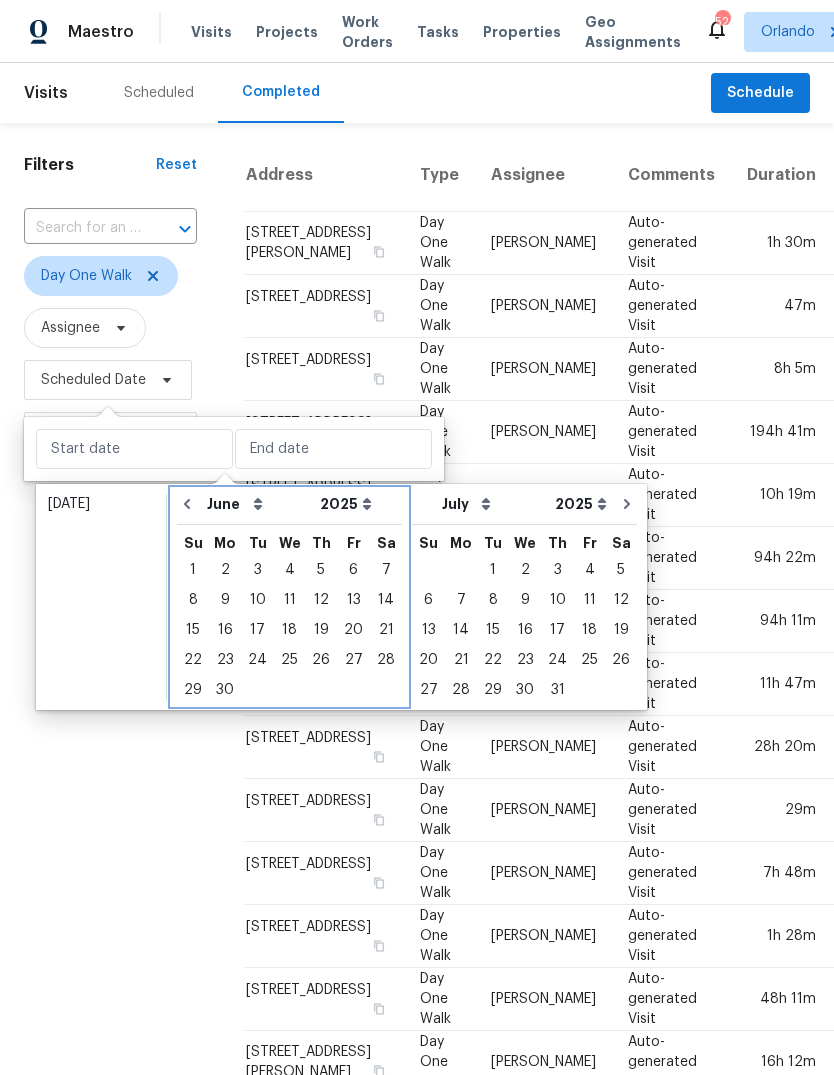 click at bounding box center (187, 504) 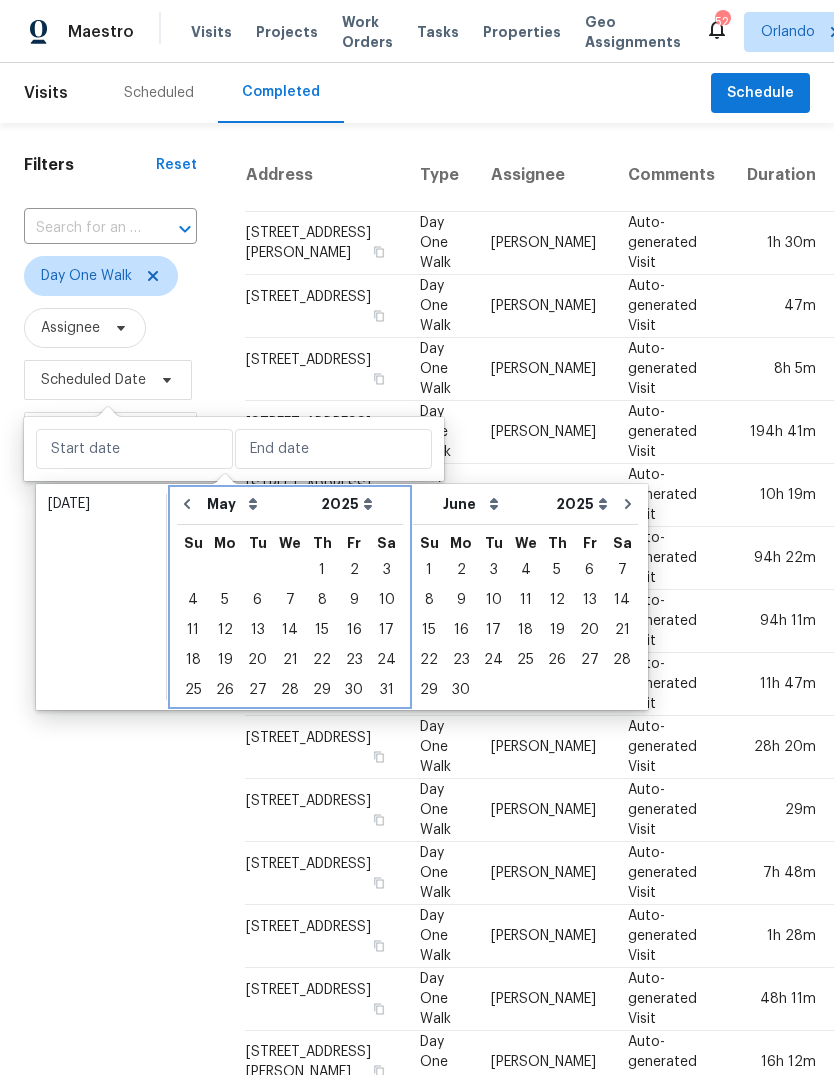 click 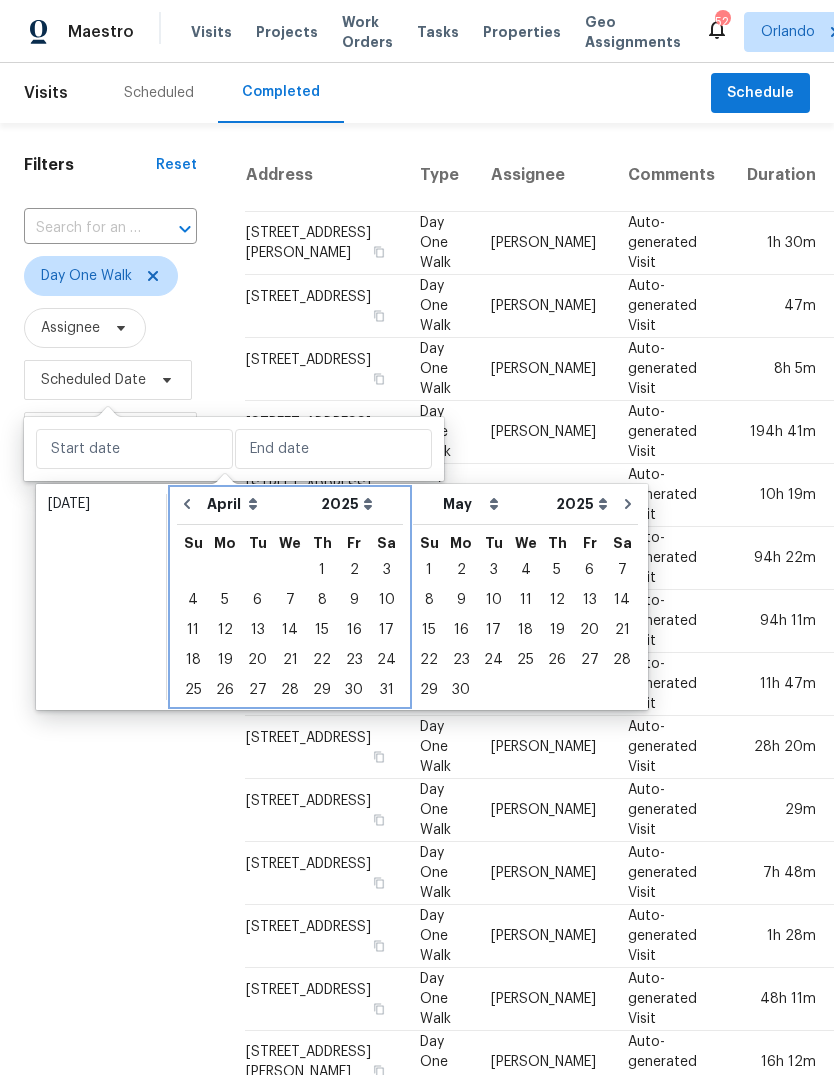 click 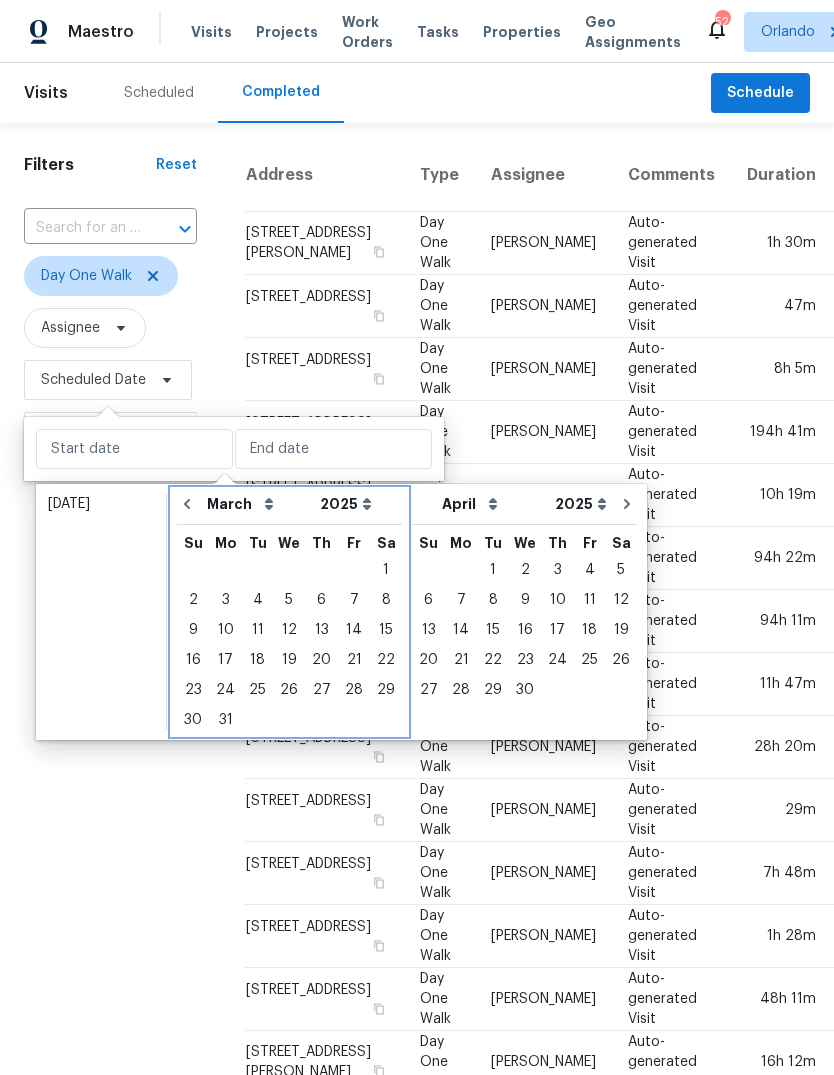 click 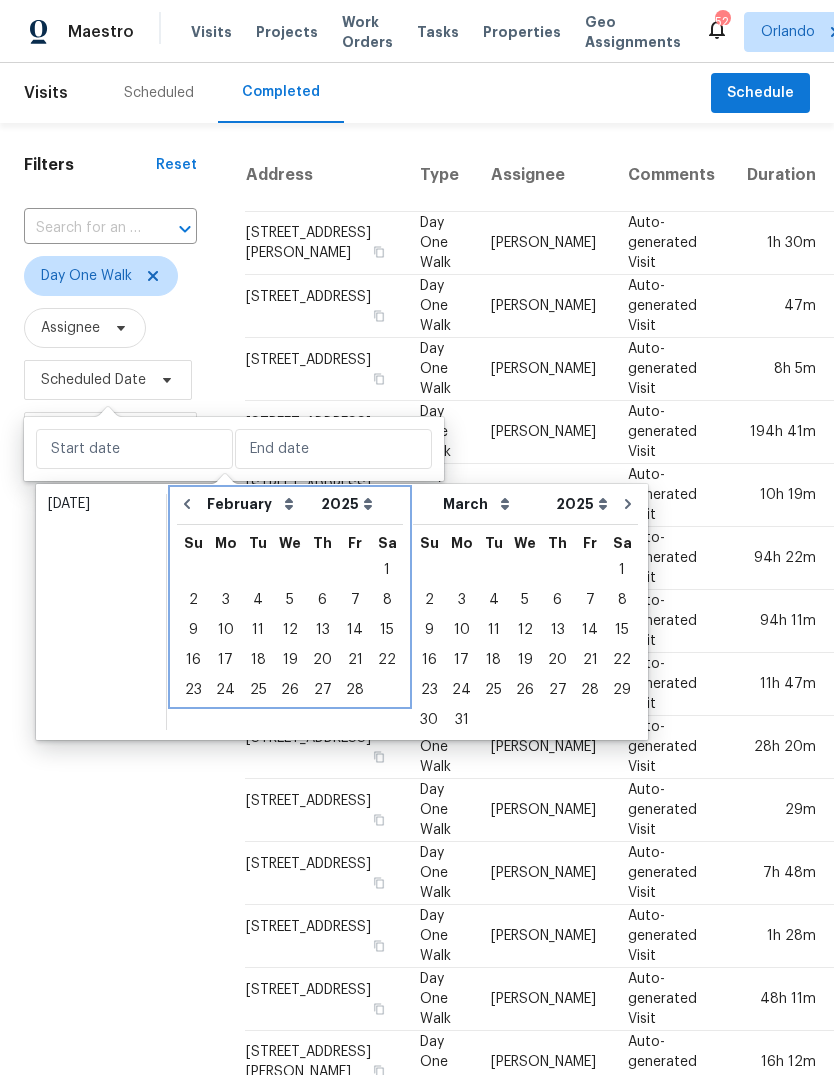 click 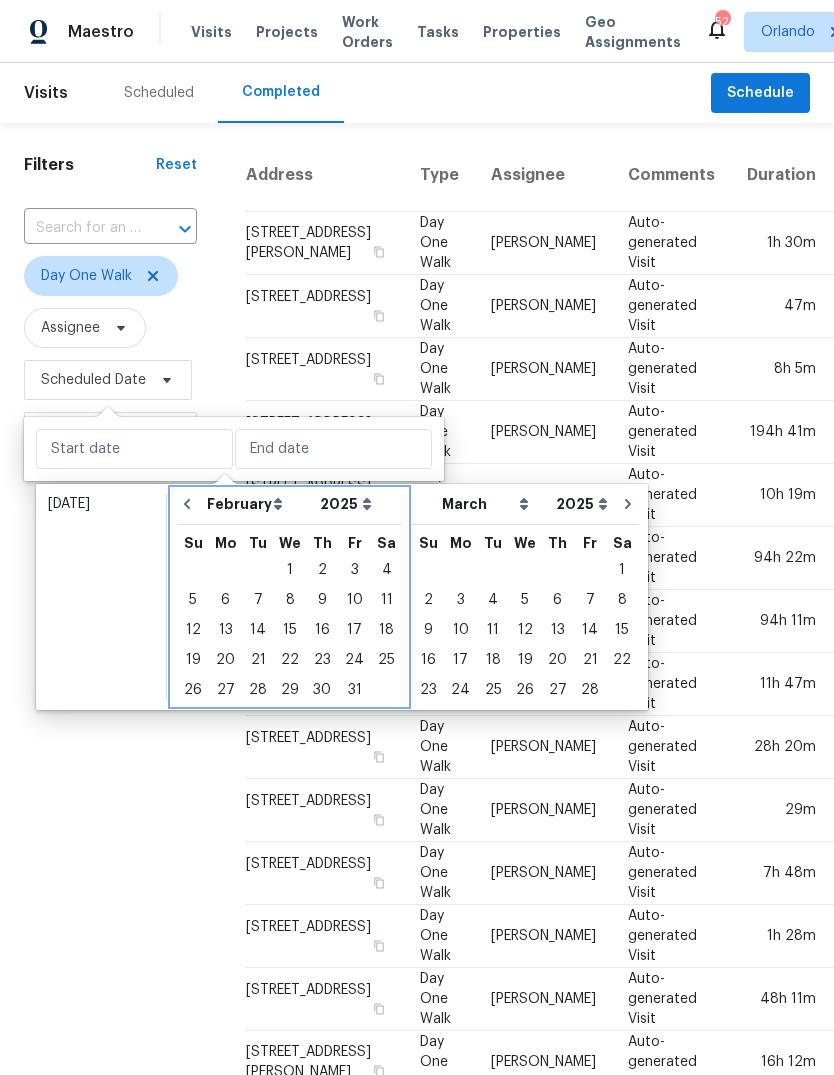 select on "0" 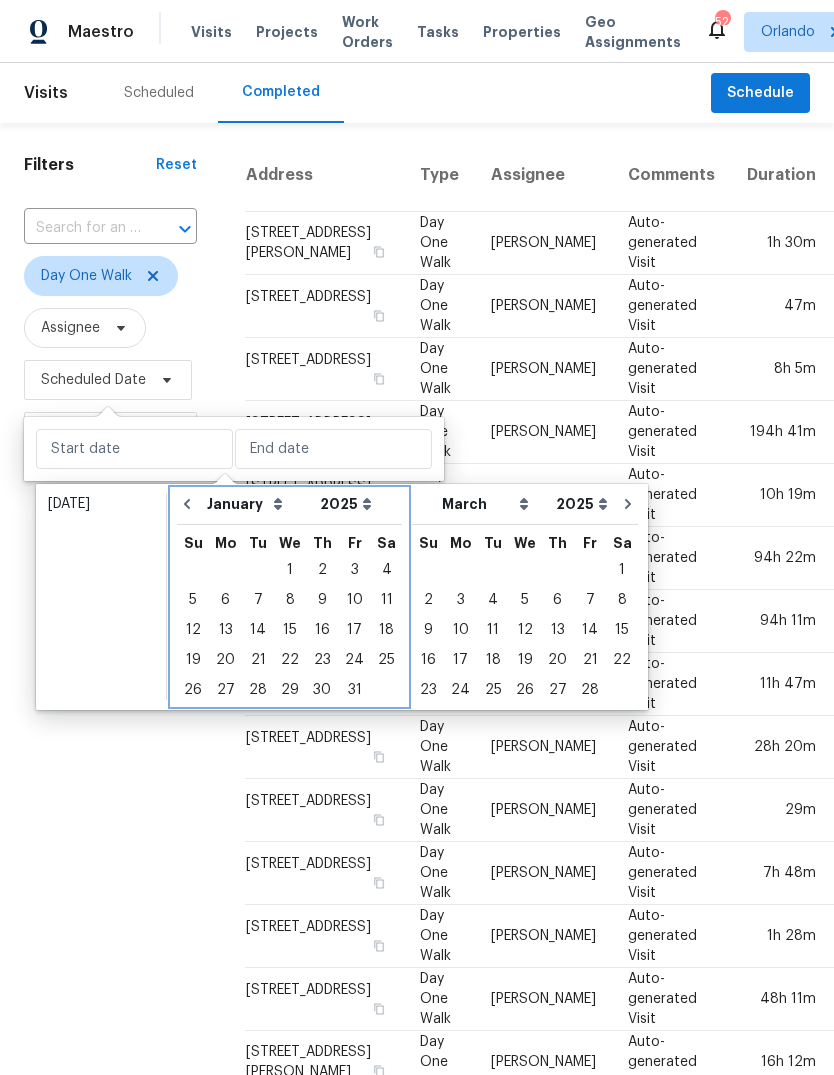 select on "1" 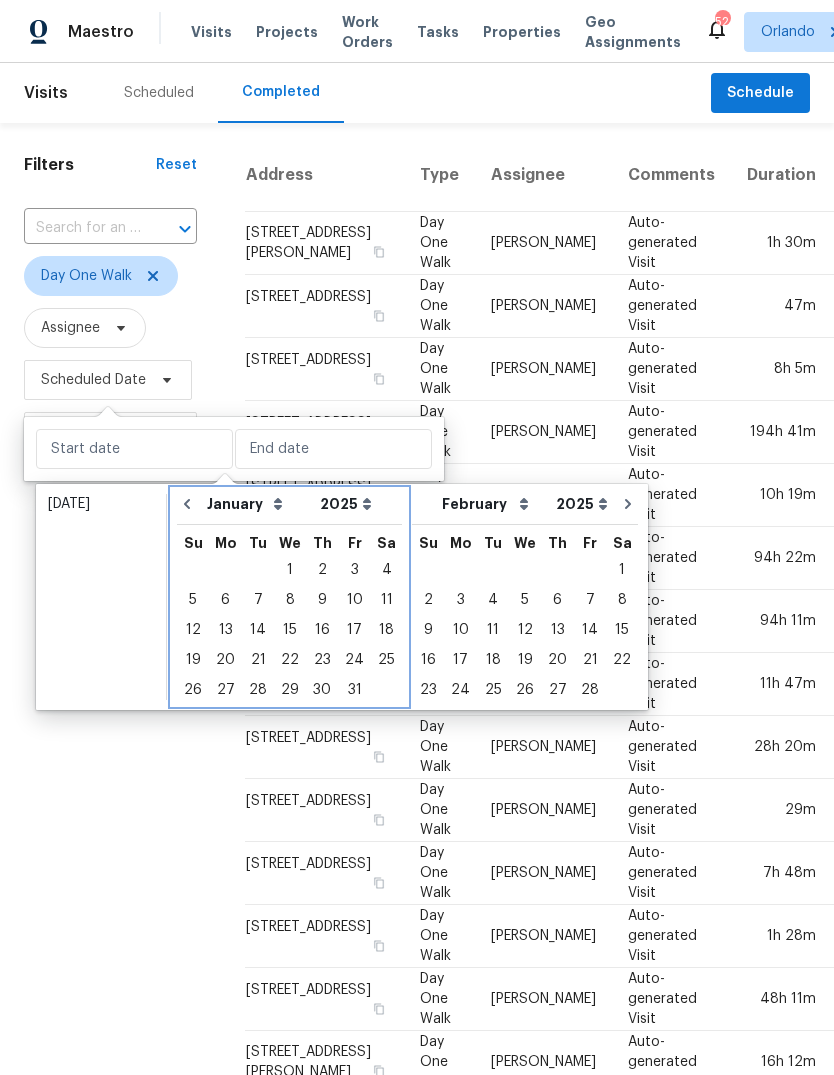 click 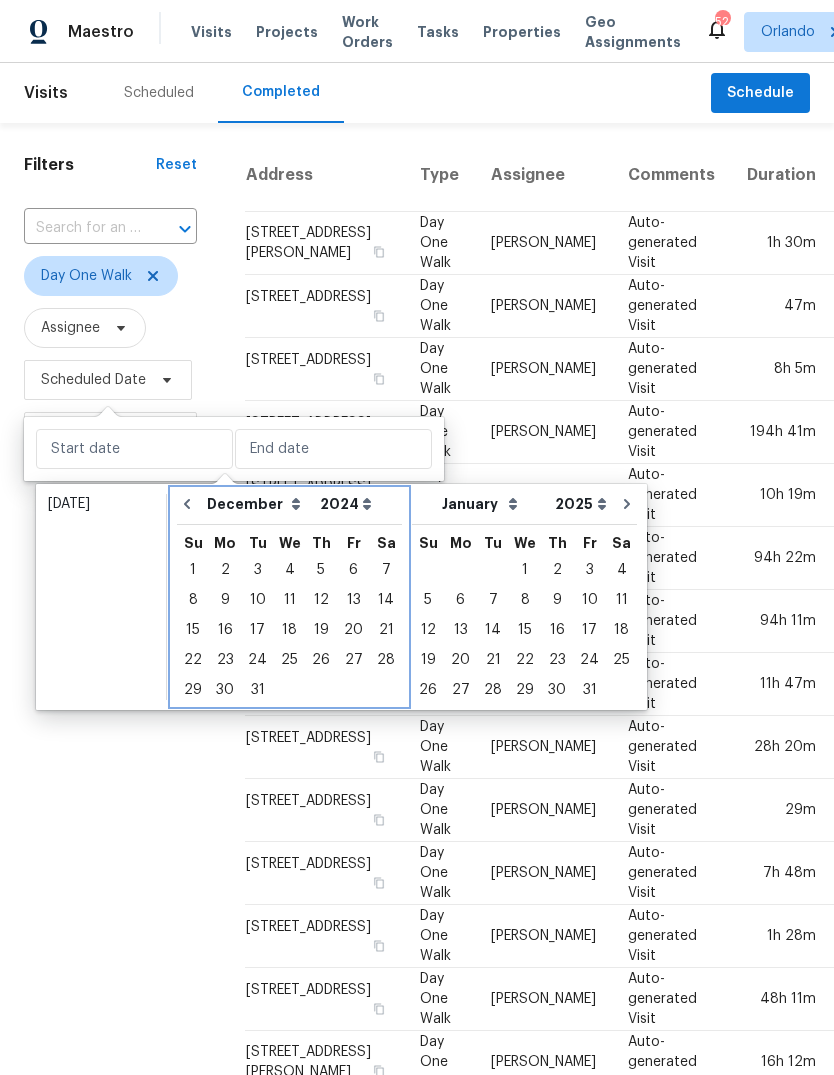 click 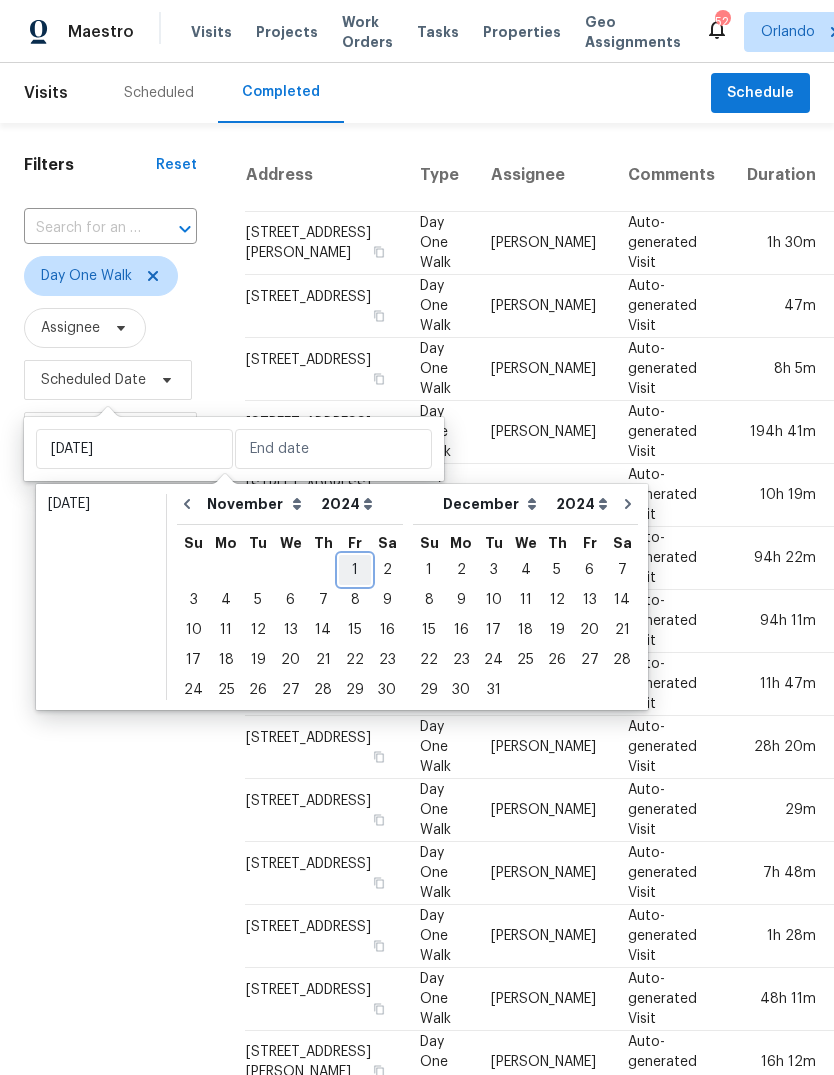 click on "1" at bounding box center (355, 570) 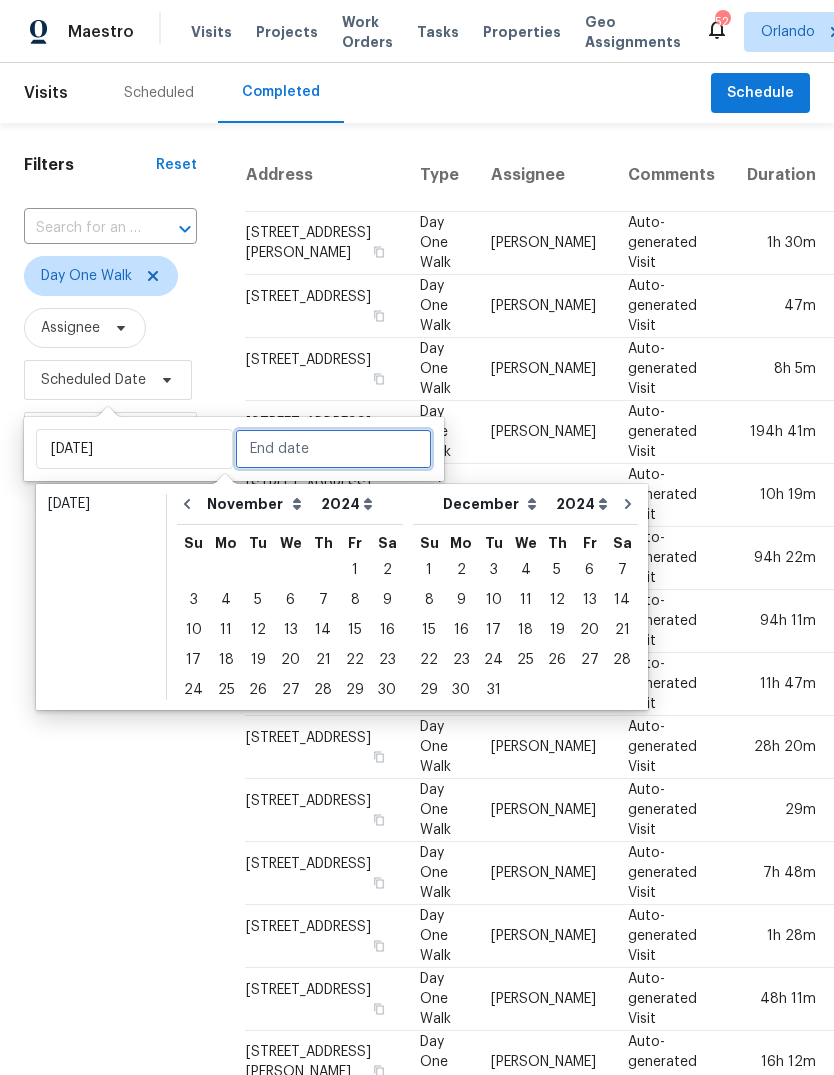 type on "[DATE]" 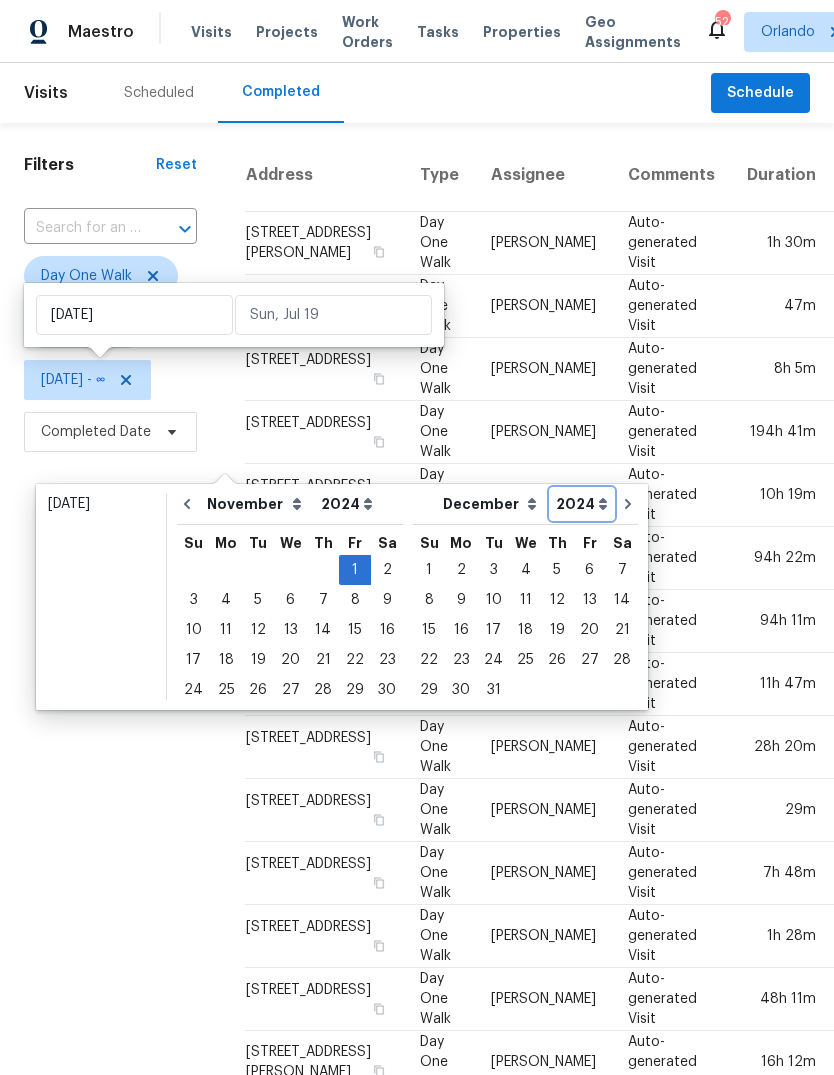 click on "2005 2006 2007 2008 2009 2010 2011 2012 2013 2014 2015 2016 2017 2018 2019 2020 2021 2022 2023 2024 2025 2026" at bounding box center (582, 504) 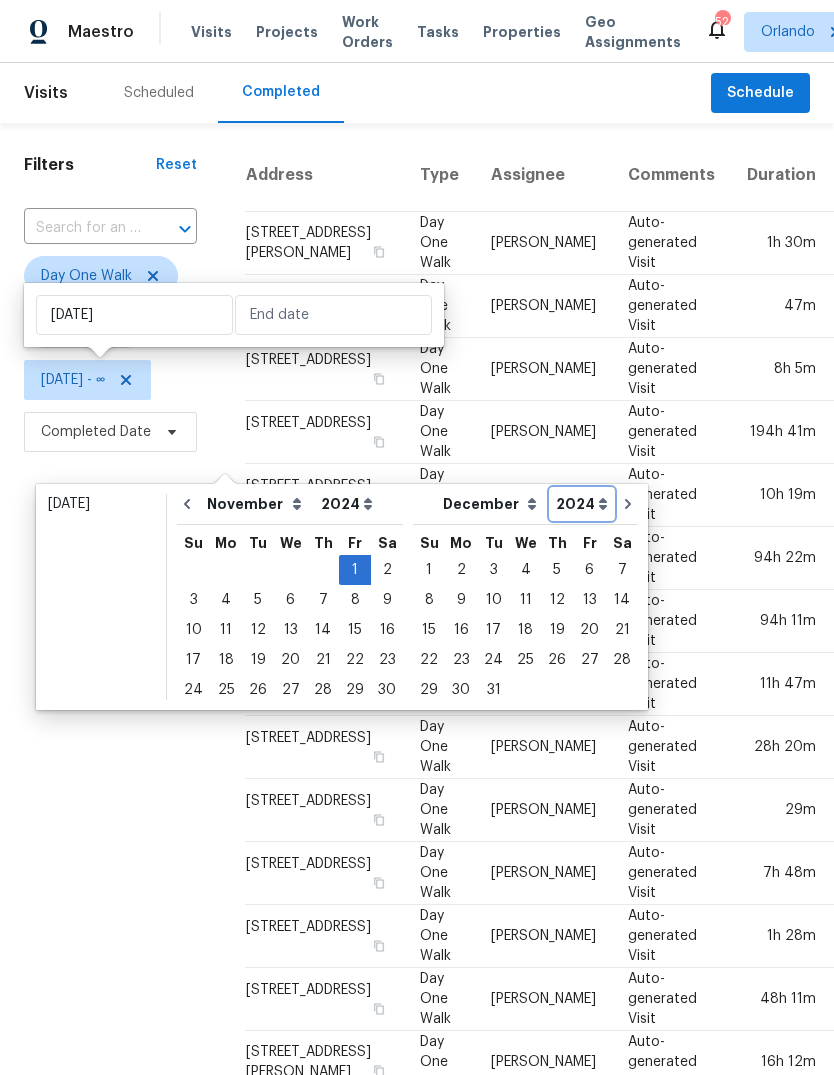 select on "2025" 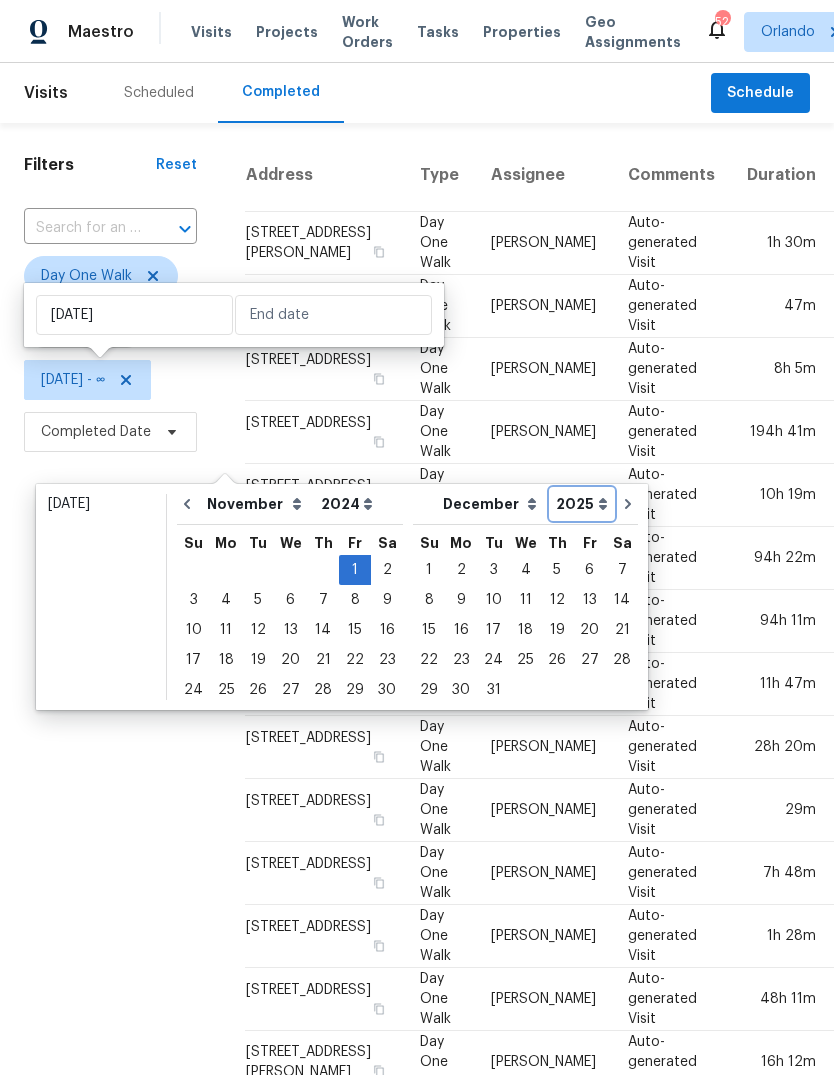 select on "2025" 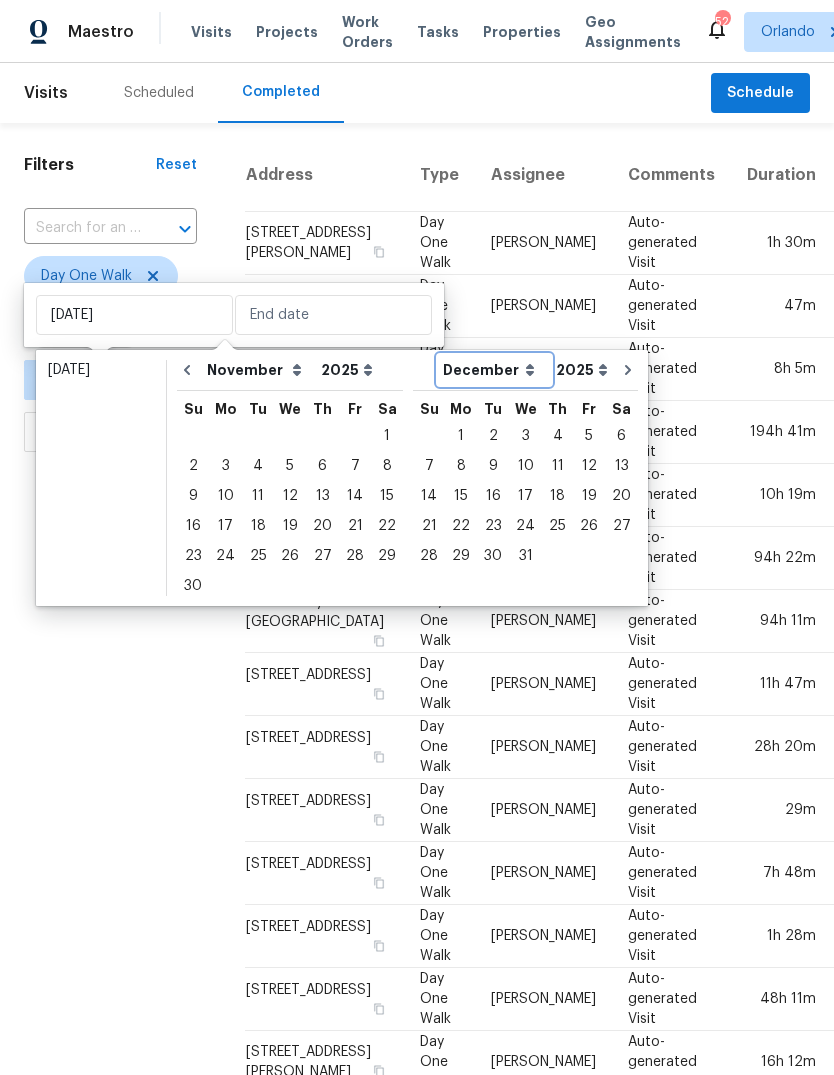 click on "January February March April May June July August September October November December" at bounding box center [494, 370] 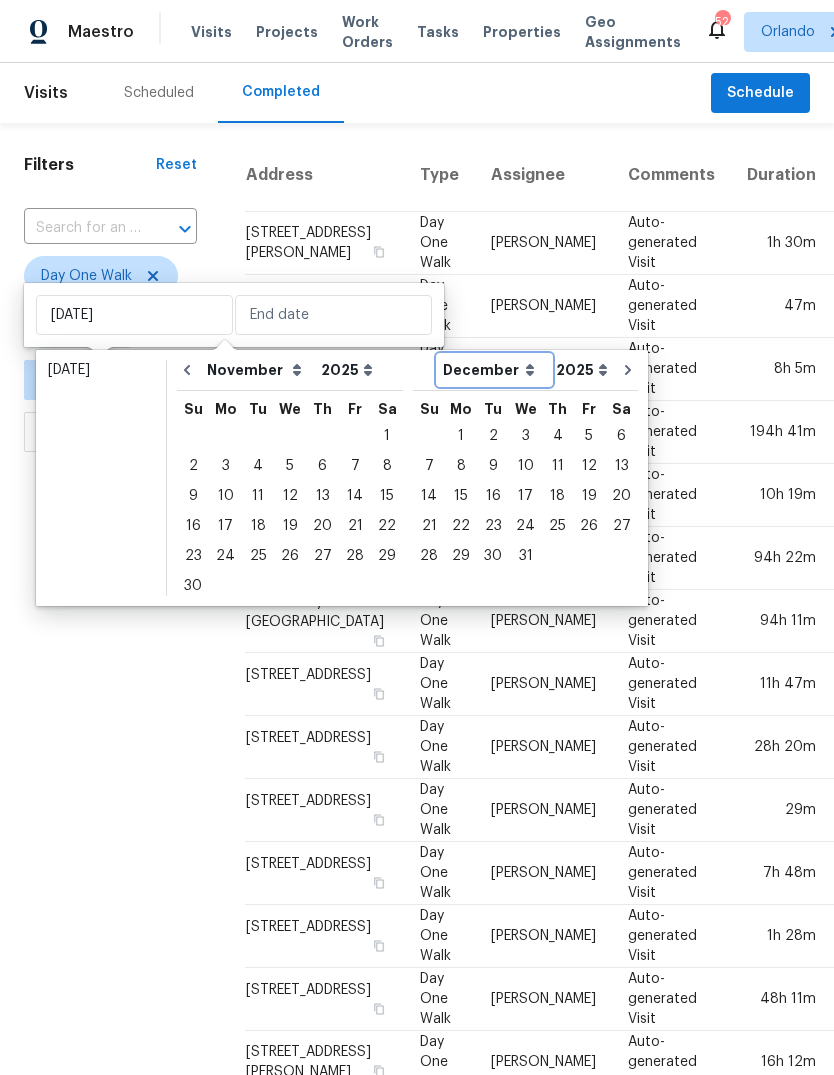 select on "5" 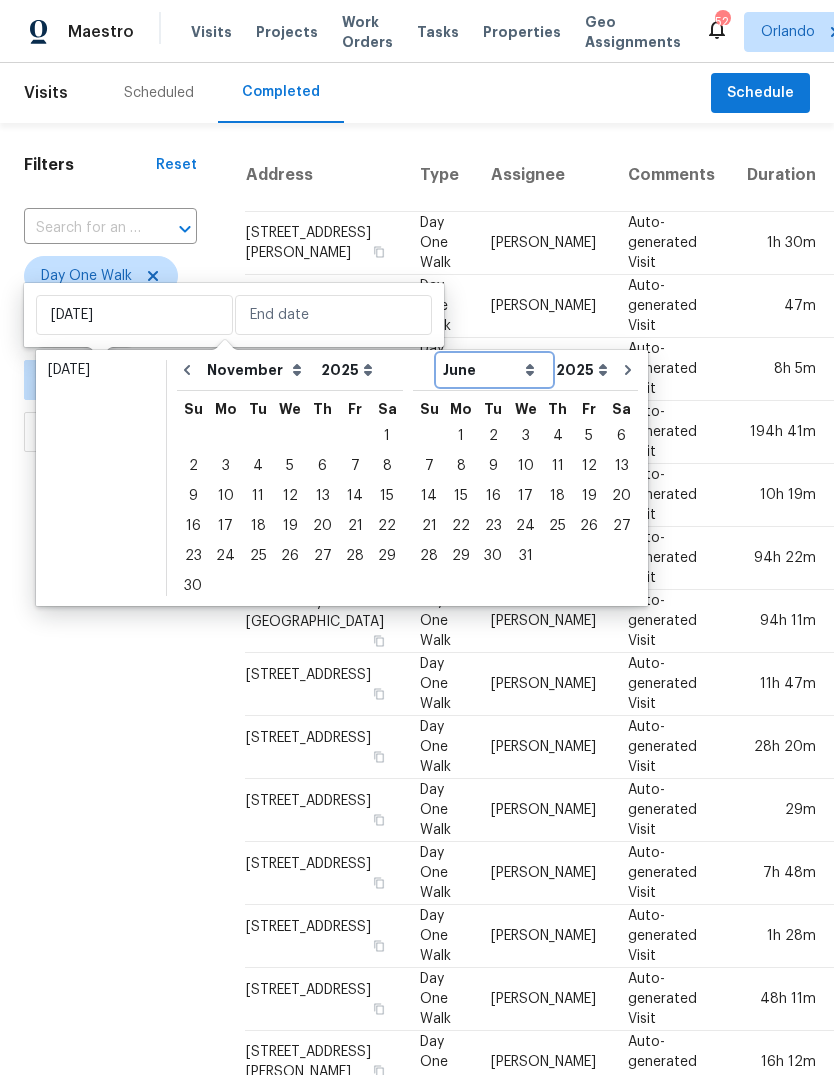 select on "4" 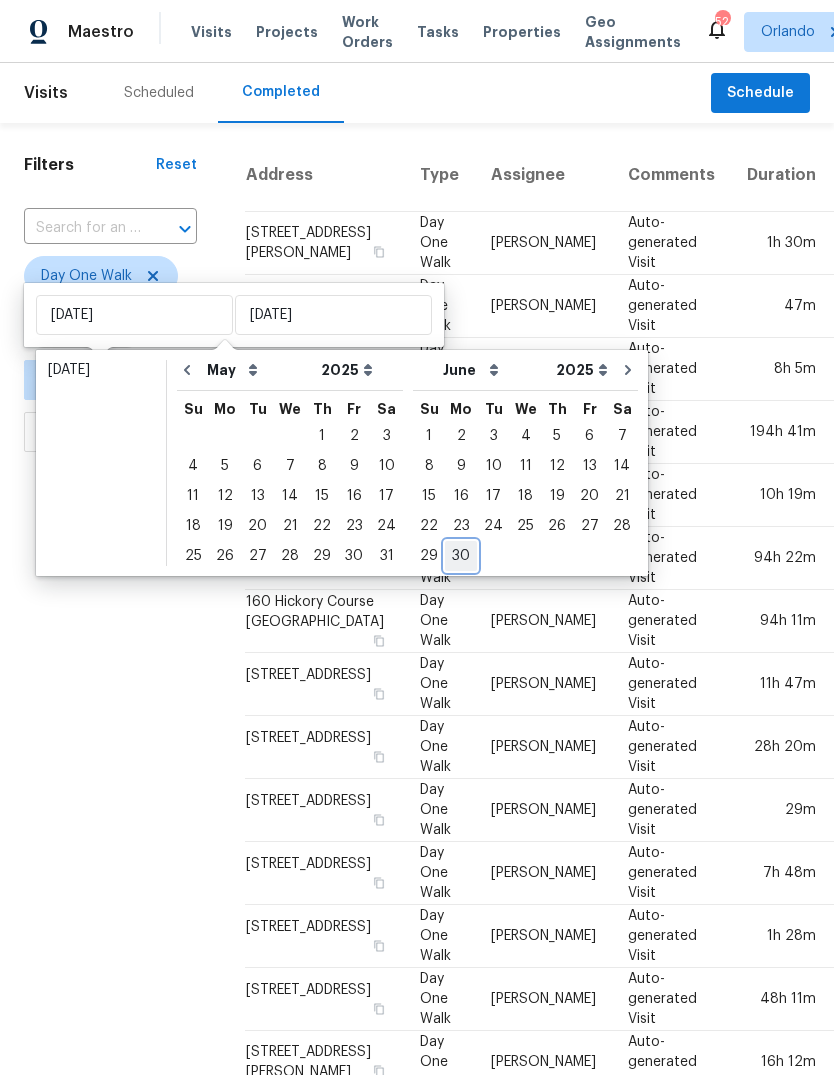 click on "30" at bounding box center (461, 556) 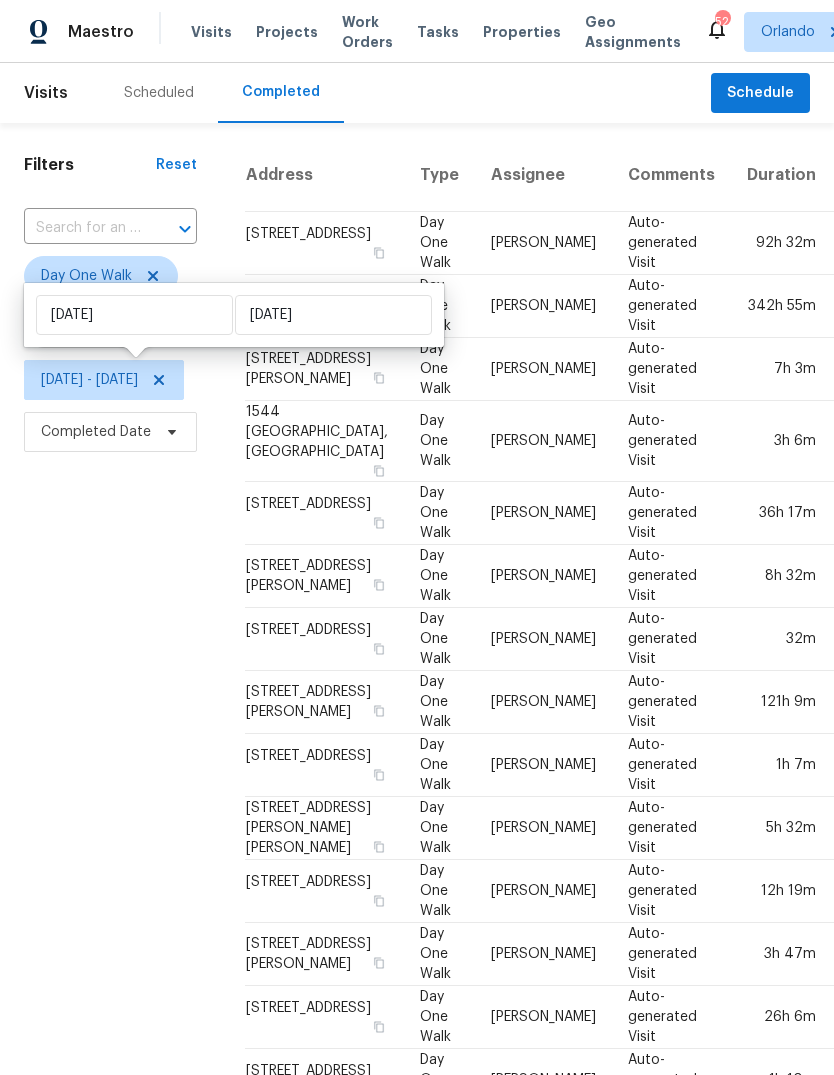 click on "Filters Reset ​ Day One Walk Assignee [DATE] - [DATE] Completed Date" at bounding box center (110, 833) 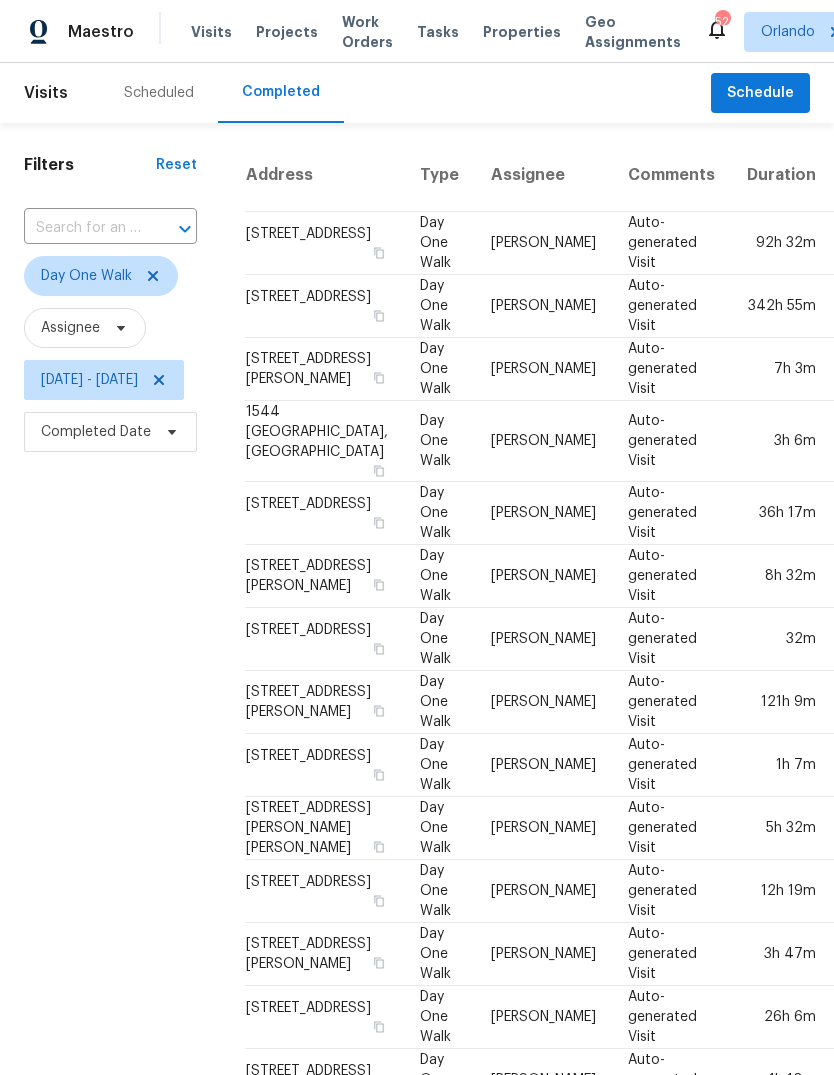scroll, scrollTop: 0, scrollLeft: 0, axis: both 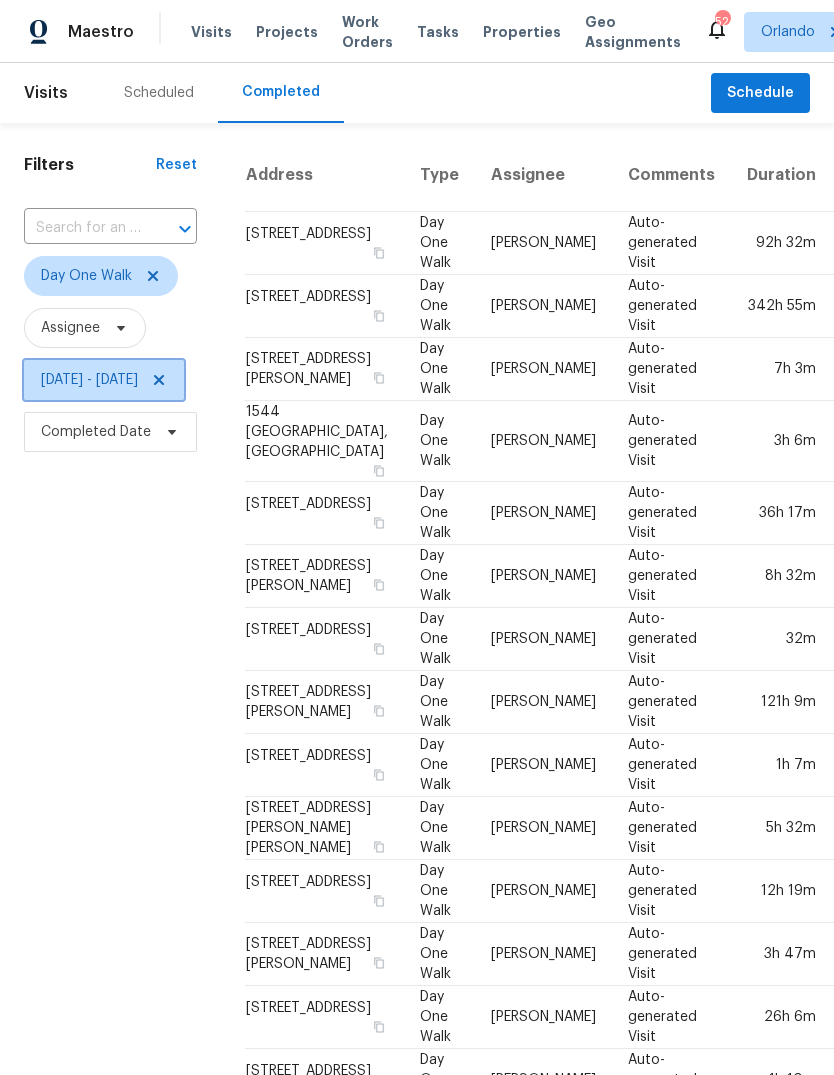 click on "[DATE] - [DATE]" at bounding box center [89, 380] 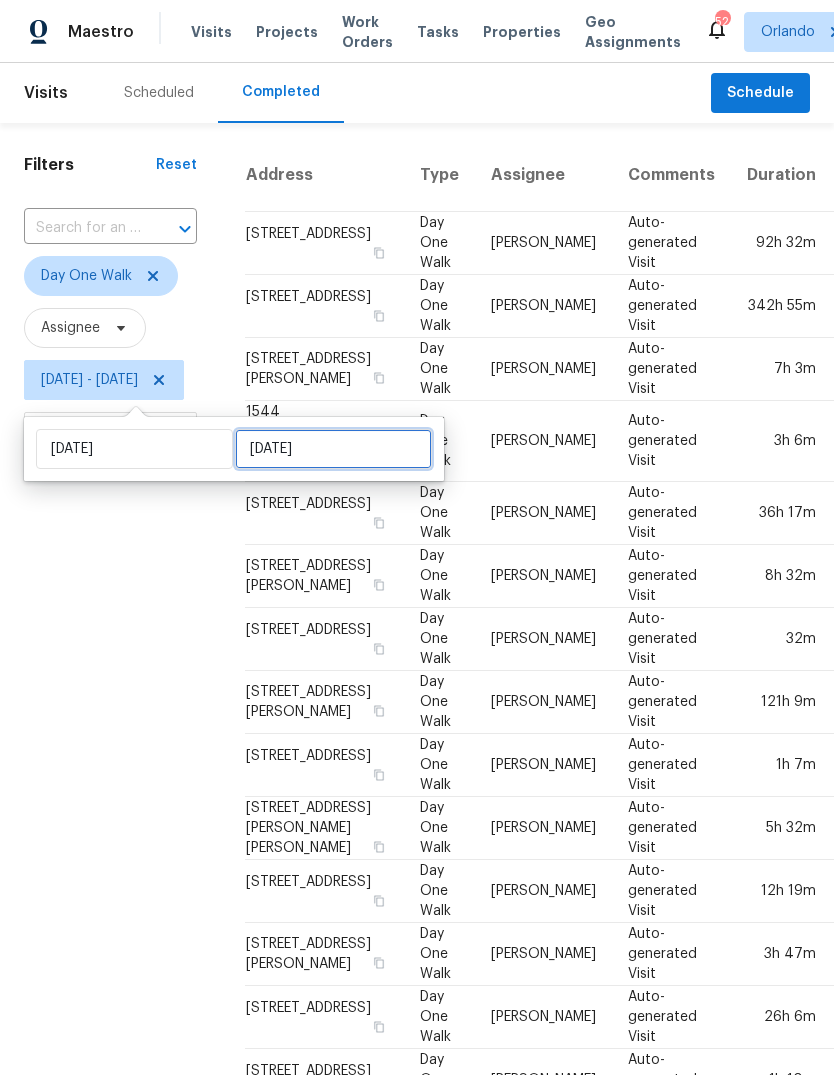 click on "[DATE]" at bounding box center [333, 449] 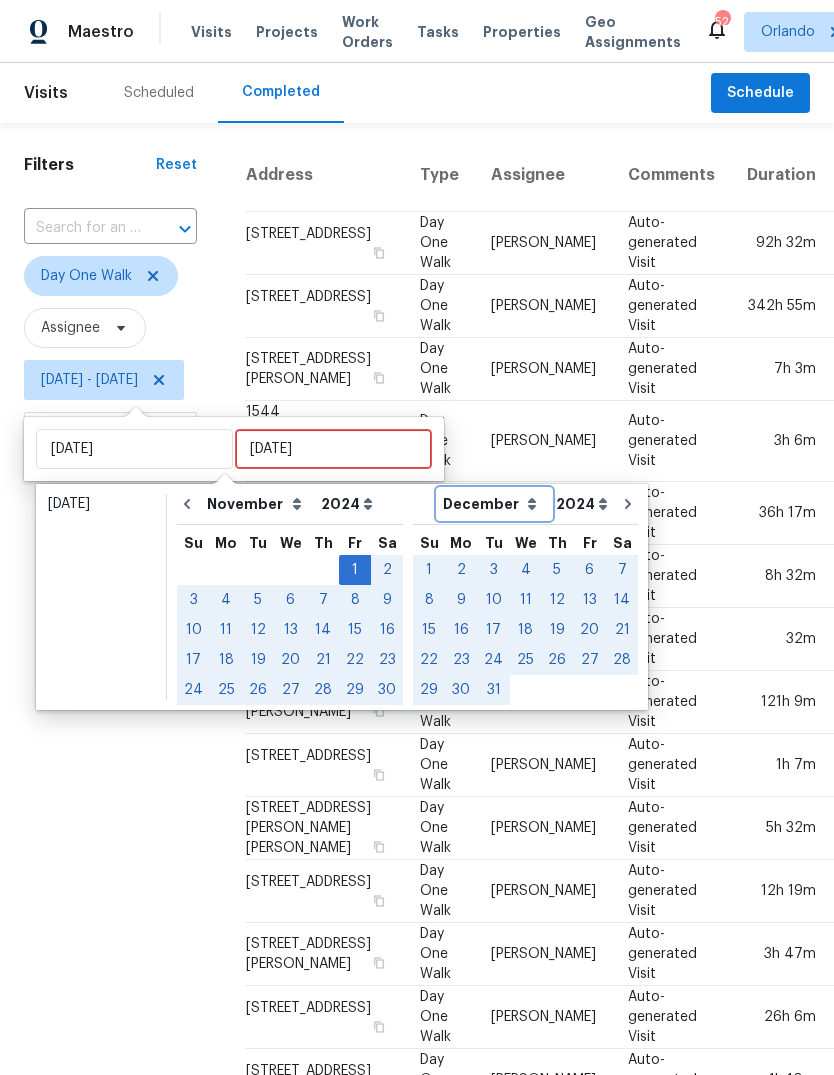 click on "January February March April May June July August September October November December" at bounding box center [494, 504] 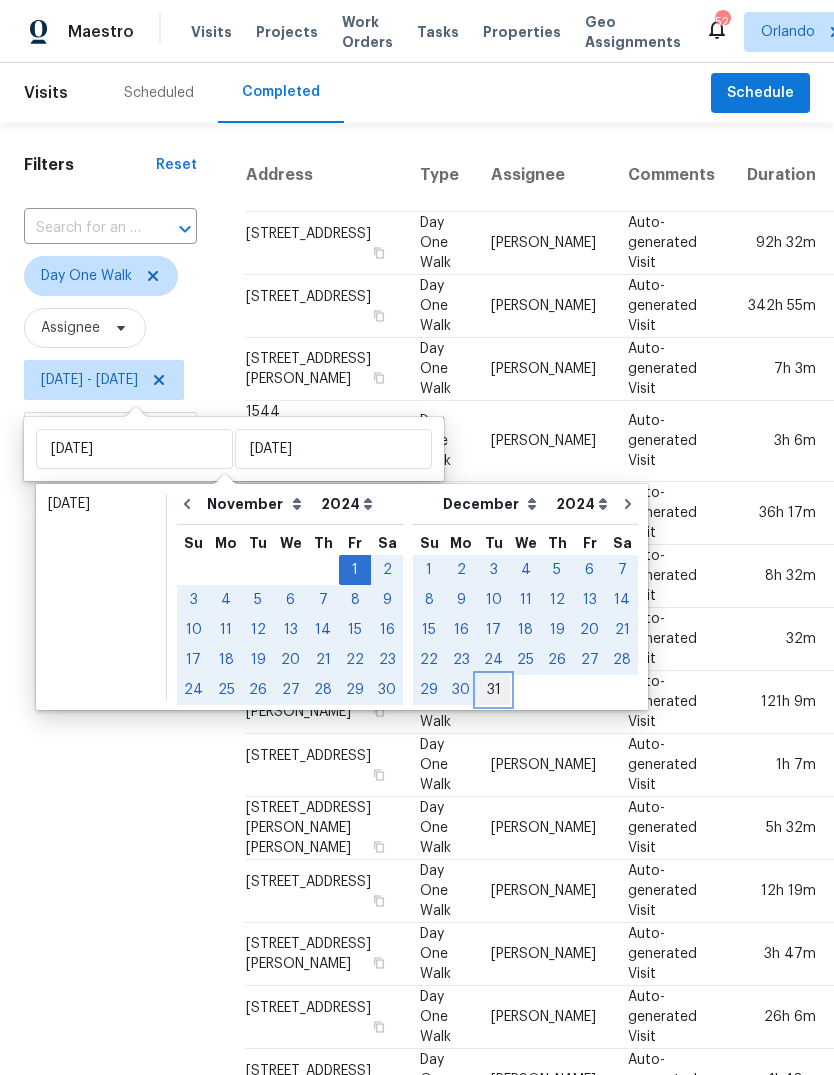 click on "31" at bounding box center (493, 690) 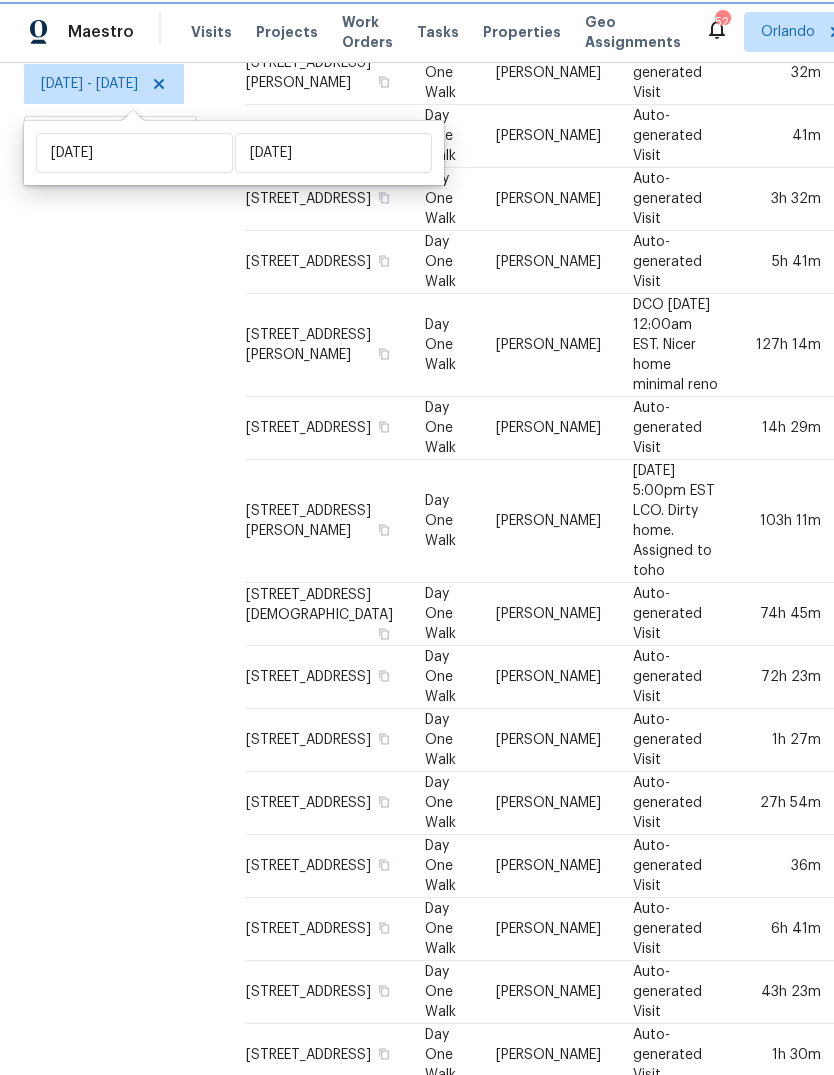 scroll, scrollTop: 296, scrollLeft: 0, axis: vertical 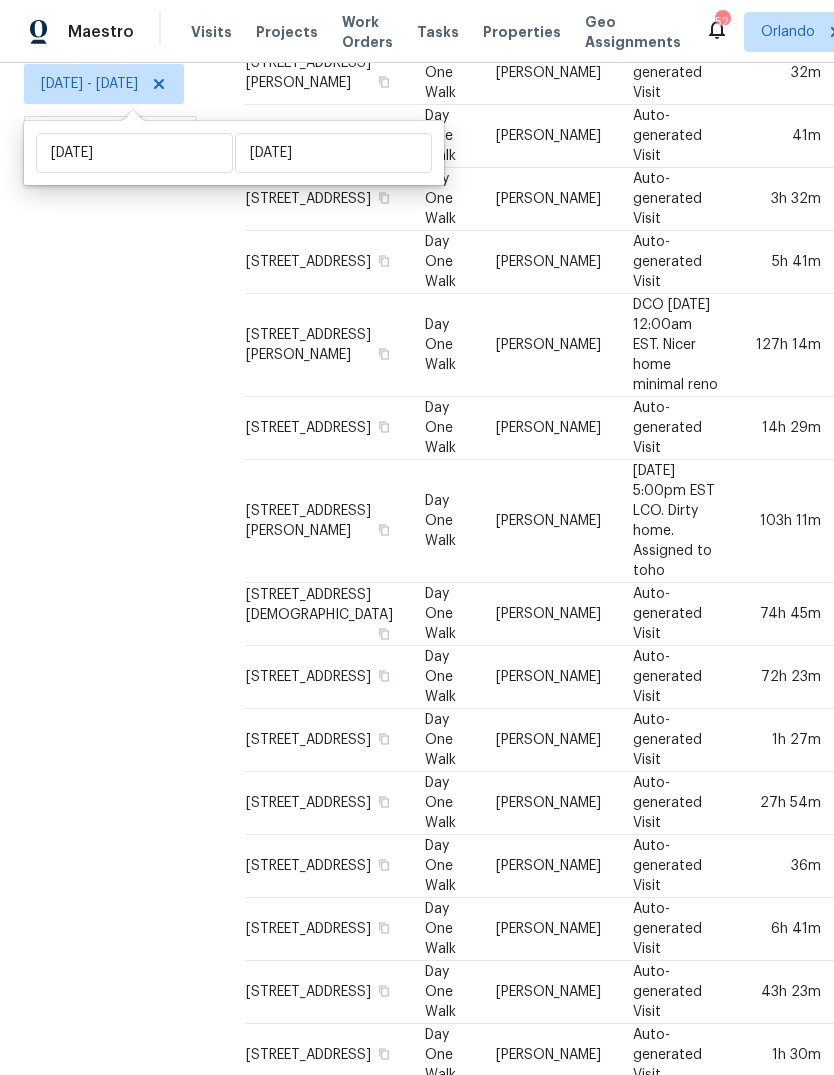 click on "Filters Reset ​ Day One Walk Assignee [DATE] - [DATE] Completed Date" at bounding box center [110, 578] 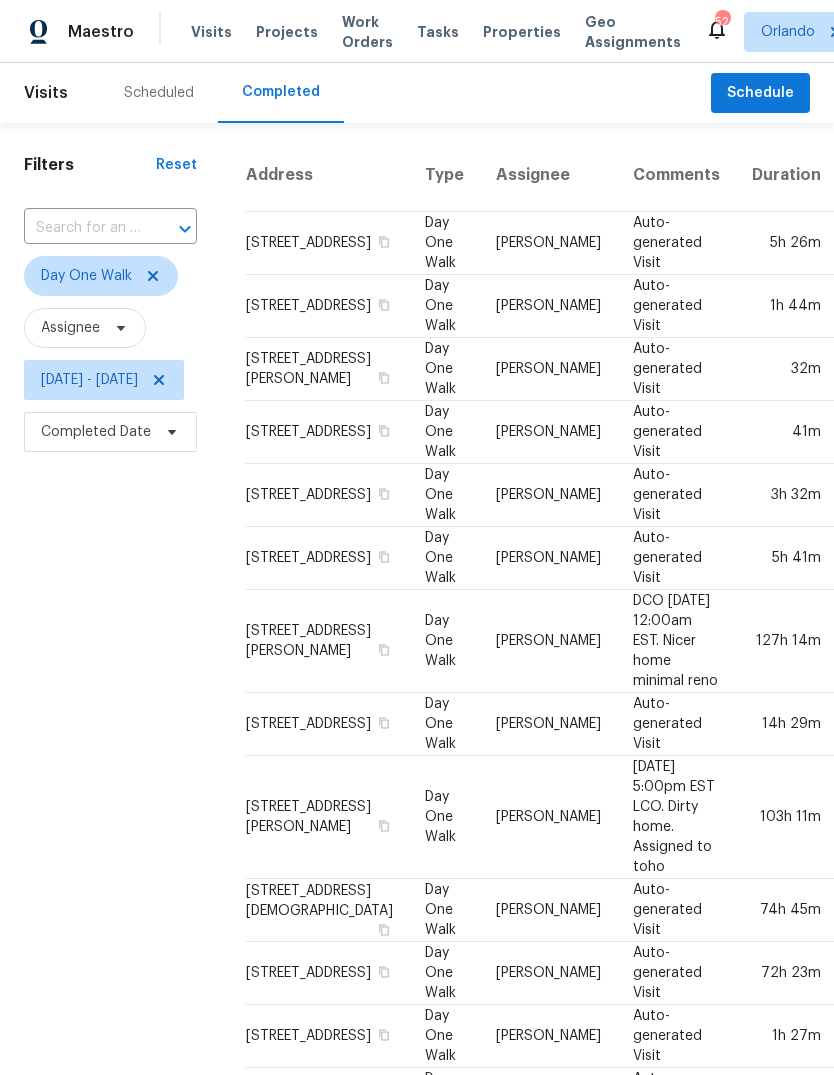 scroll, scrollTop: 0, scrollLeft: 0, axis: both 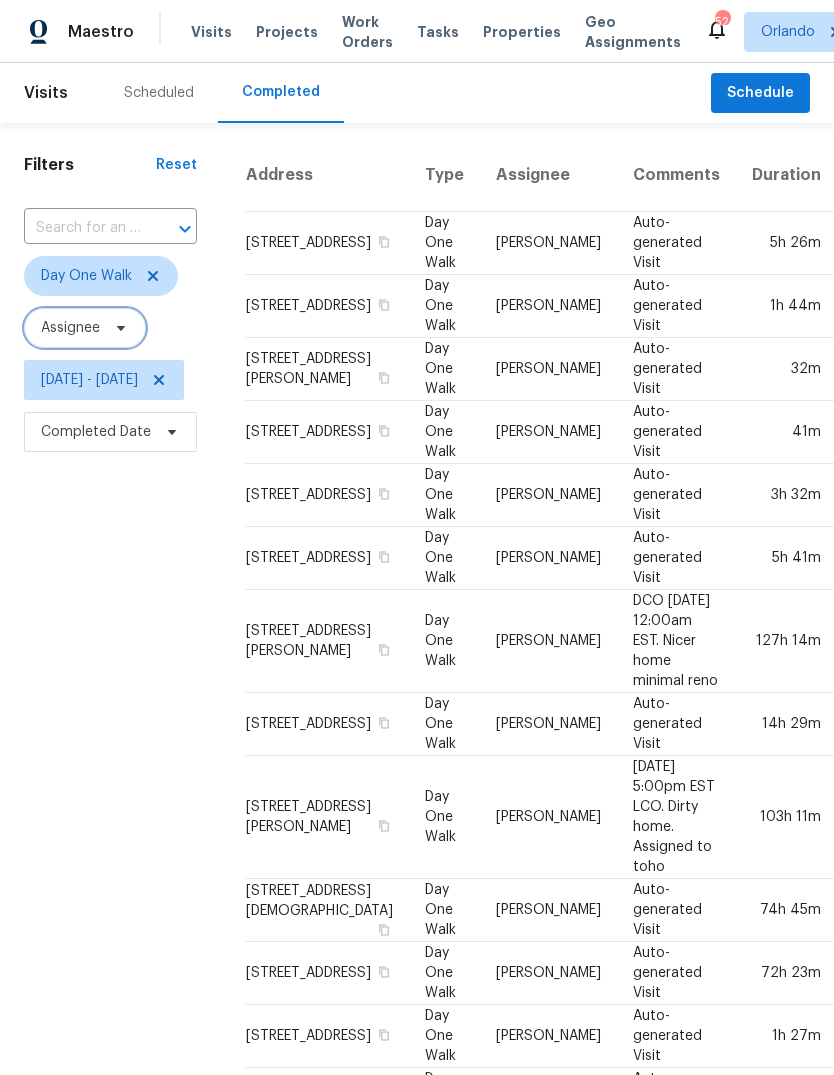click 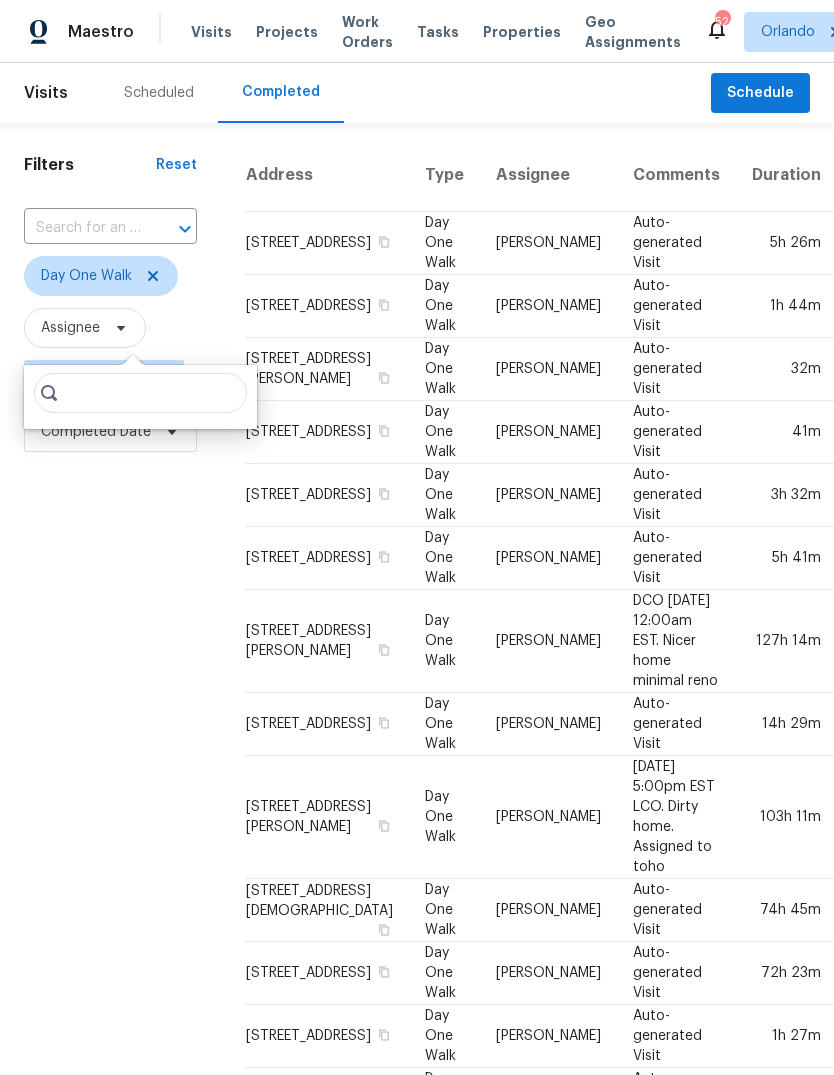 click at bounding box center [140, 393] 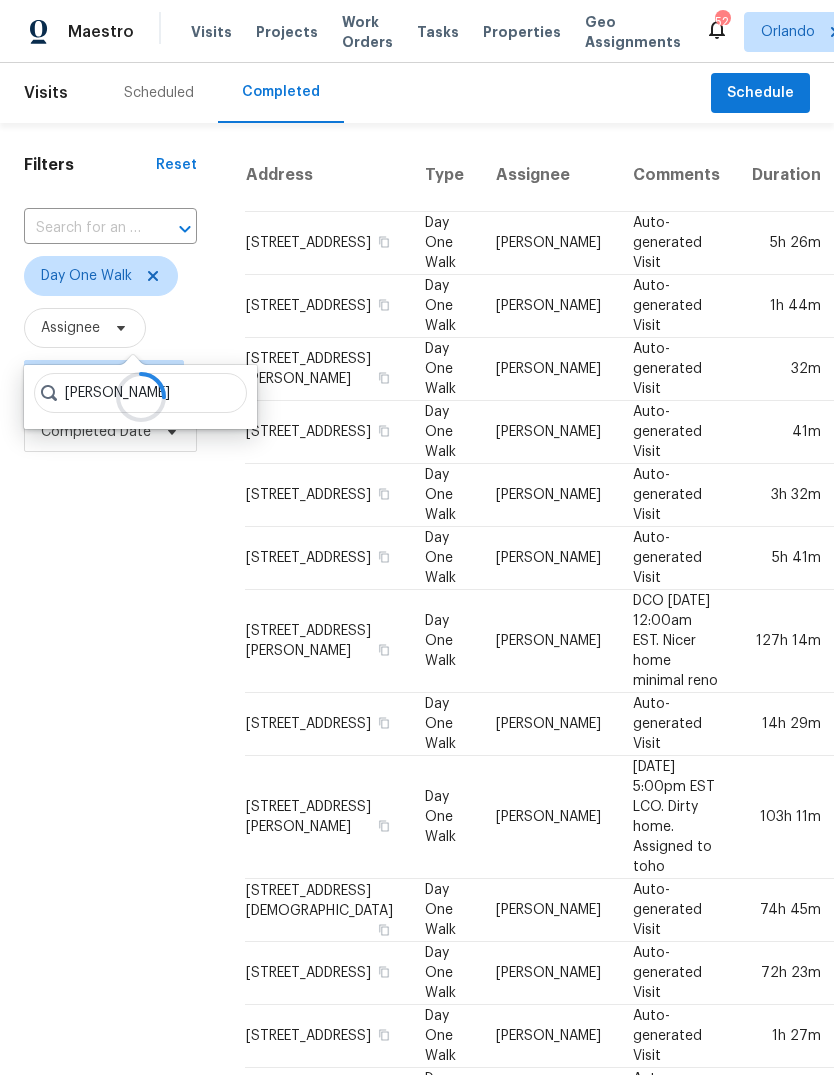 type on "[PERSON_NAME]" 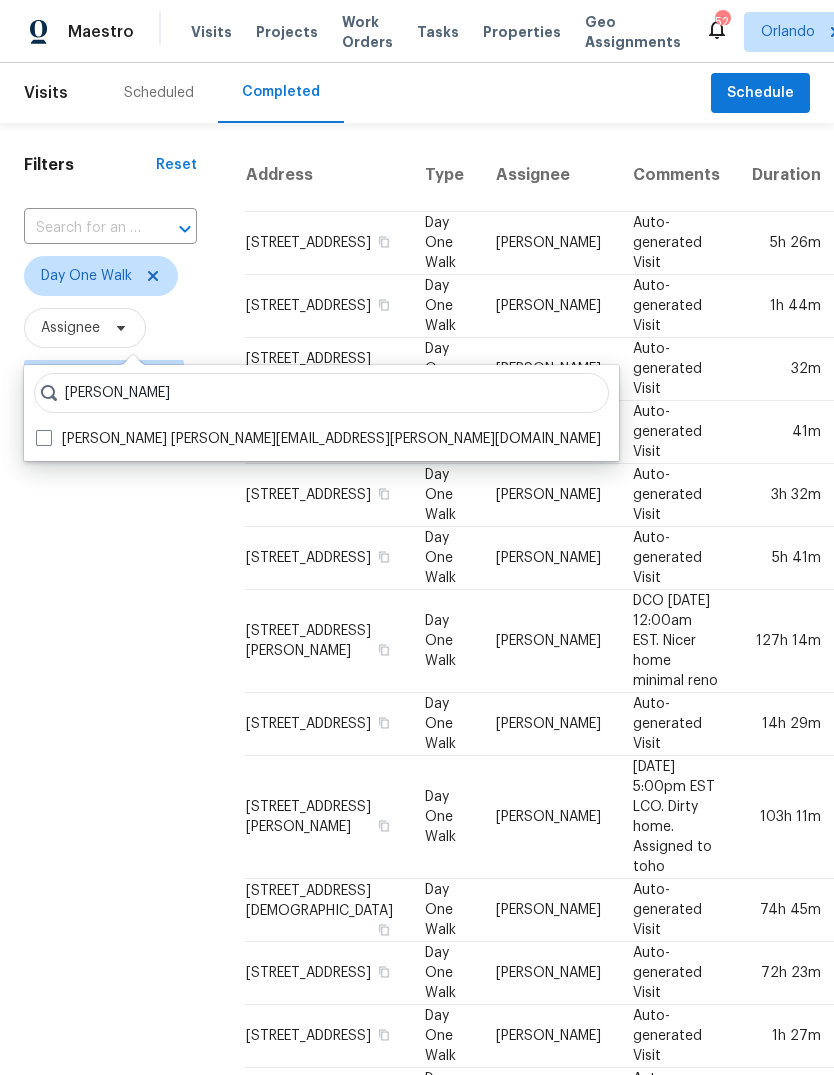 click on "[PERSON_NAME]
[PERSON_NAME][EMAIL_ADDRESS][PERSON_NAME][DOMAIN_NAME]" at bounding box center [318, 439] 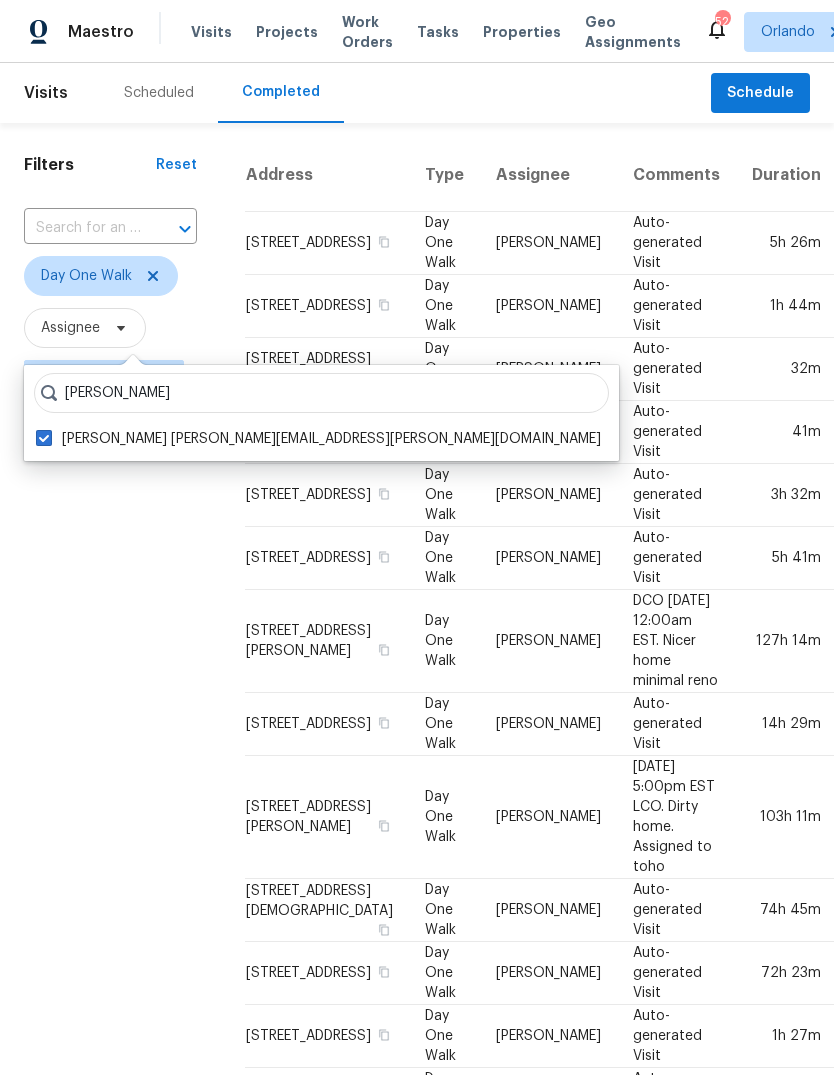 checkbox on "true" 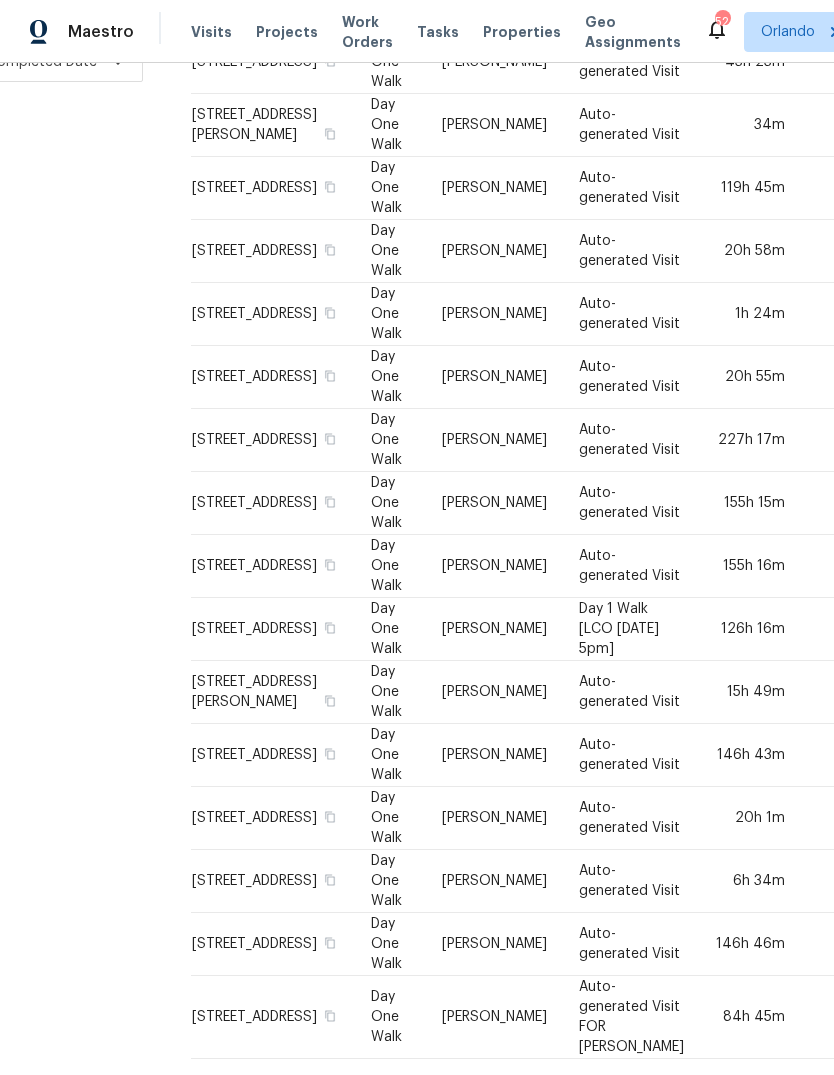 scroll, scrollTop: 595, scrollLeft: 53, axis: both 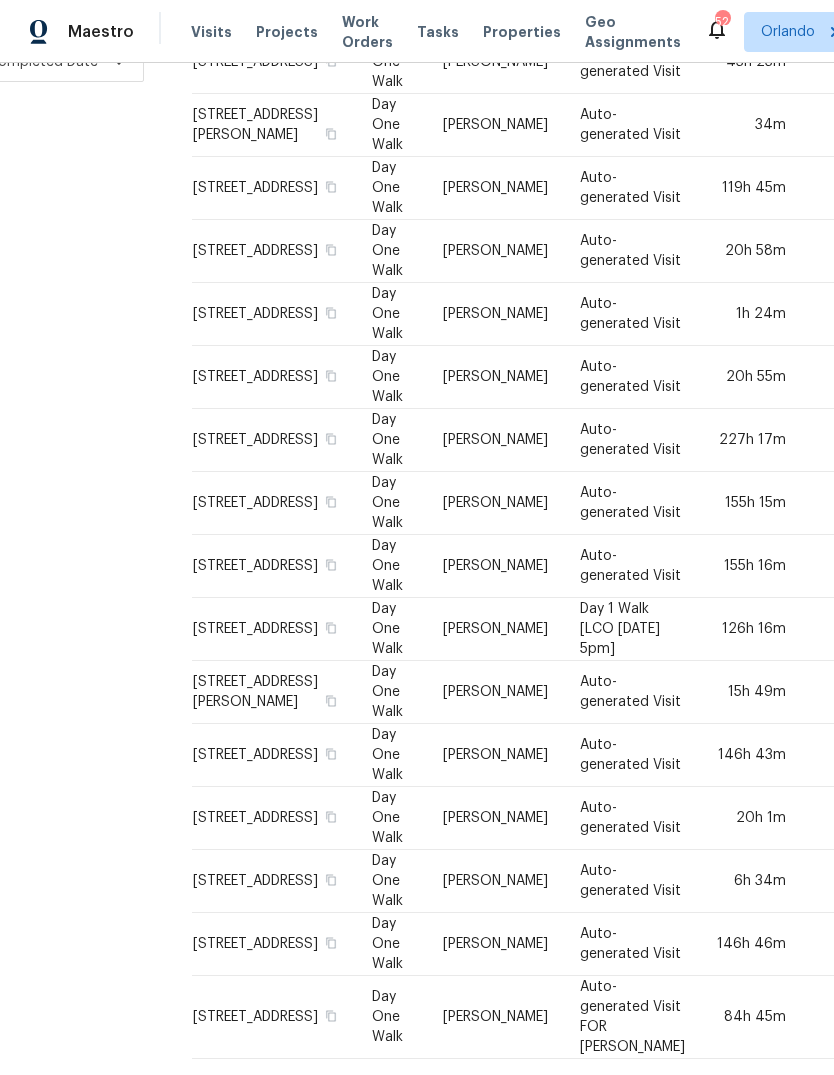 click on "Filters Reset ​ Day One Walk [PERSON_NAME] [DATE] - [DATE] Completed Date" at bounding box center (57, 414) 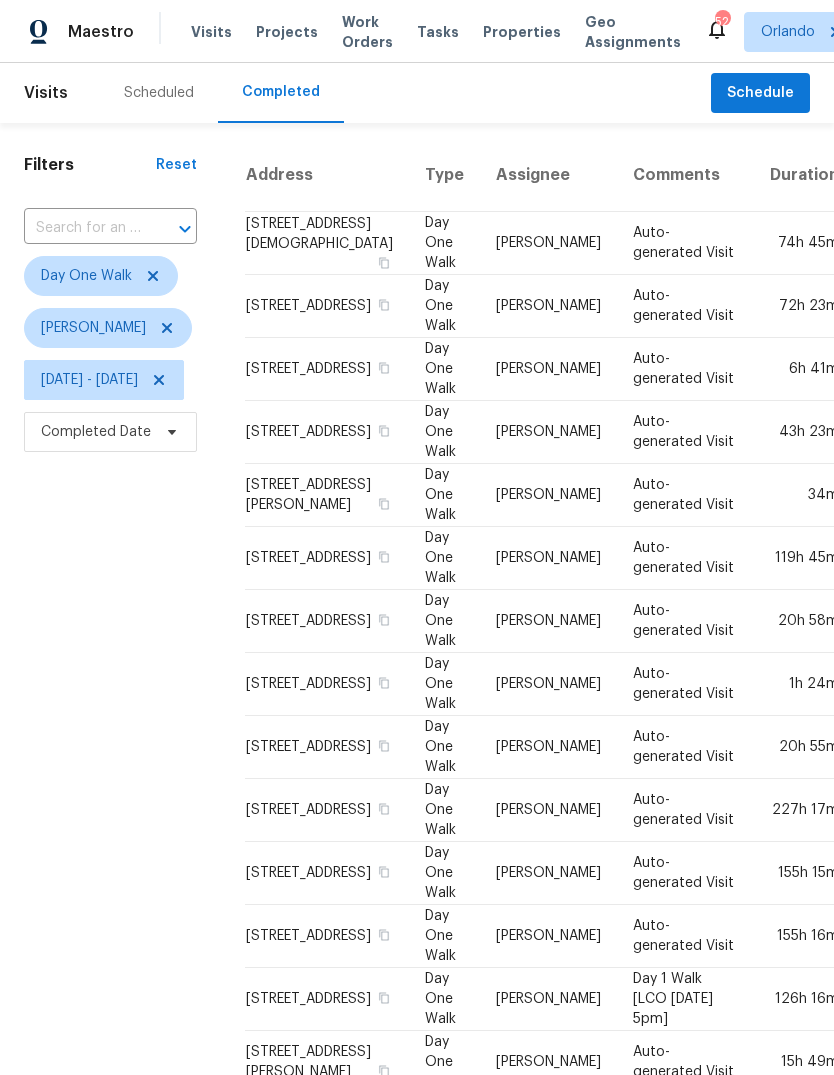scroll, scrollTop: 0, scrollLeft: 0, axis: both 